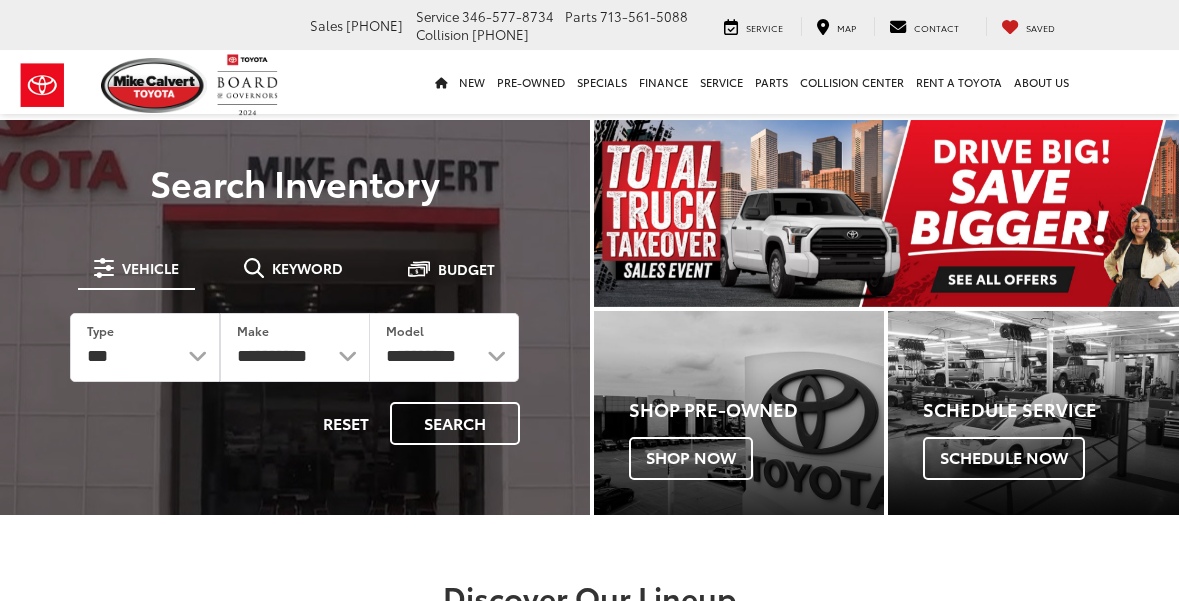 scroll, scrollTop: 0, scrollLeft: 0, axis: both 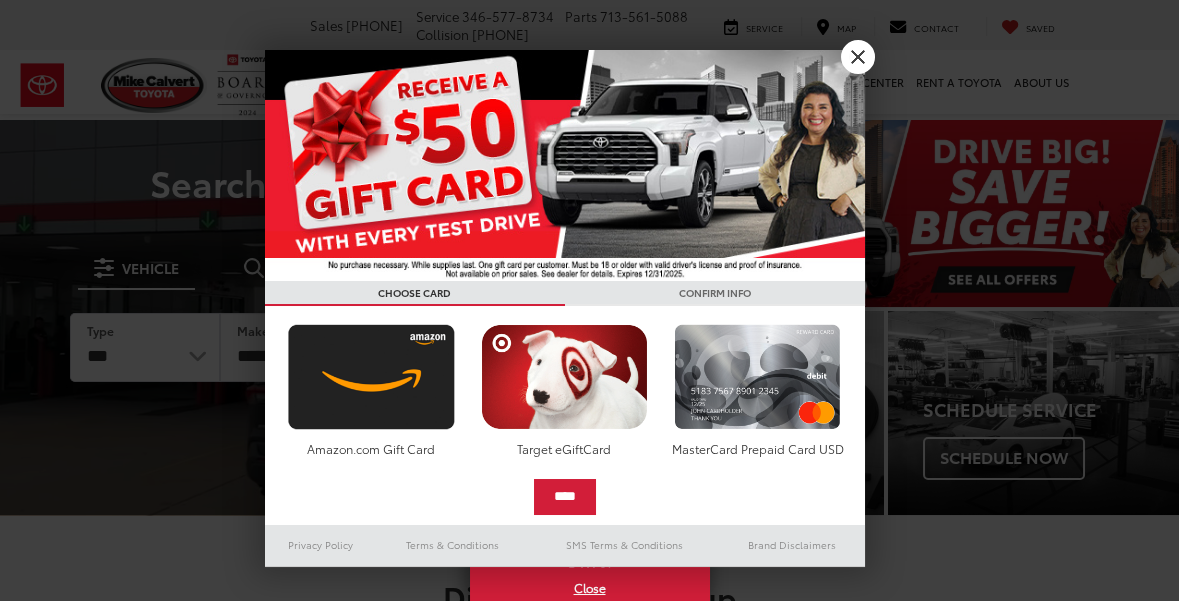 click at bounding box center (565, 165) 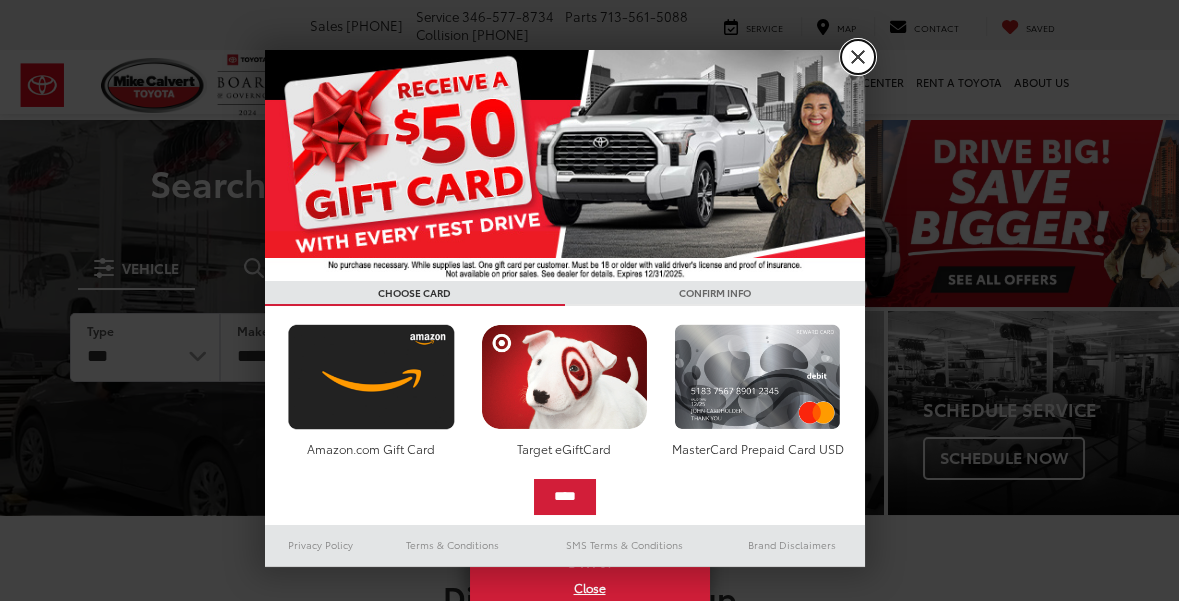click on "X" at bounding box center [858, 57] 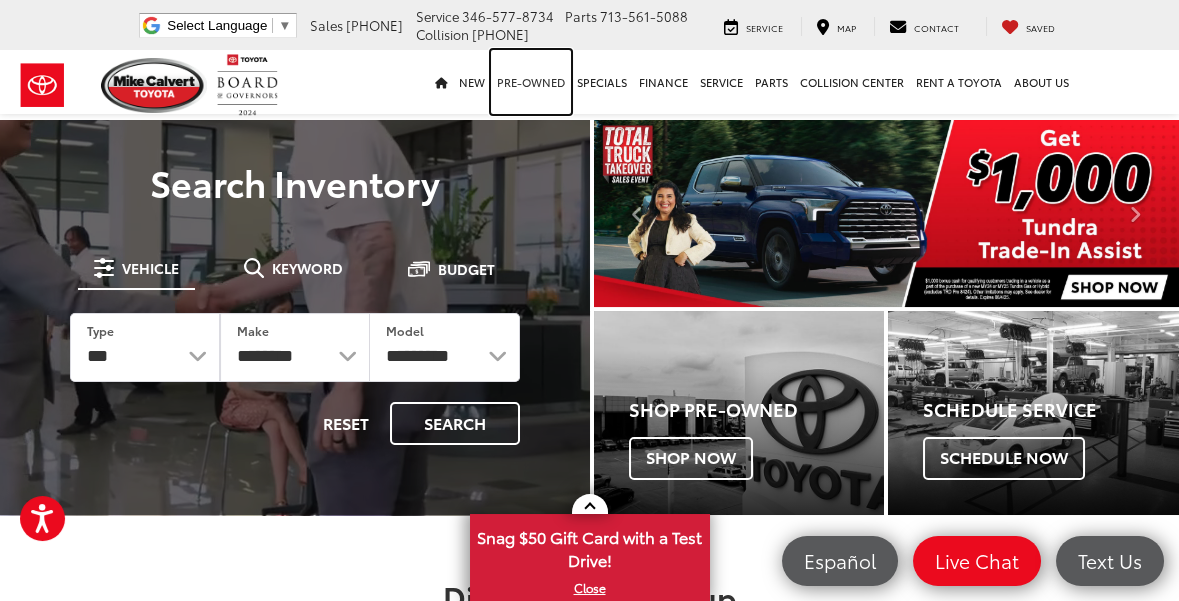 click on "Pre-Owned" at bounding box center (531, 82) 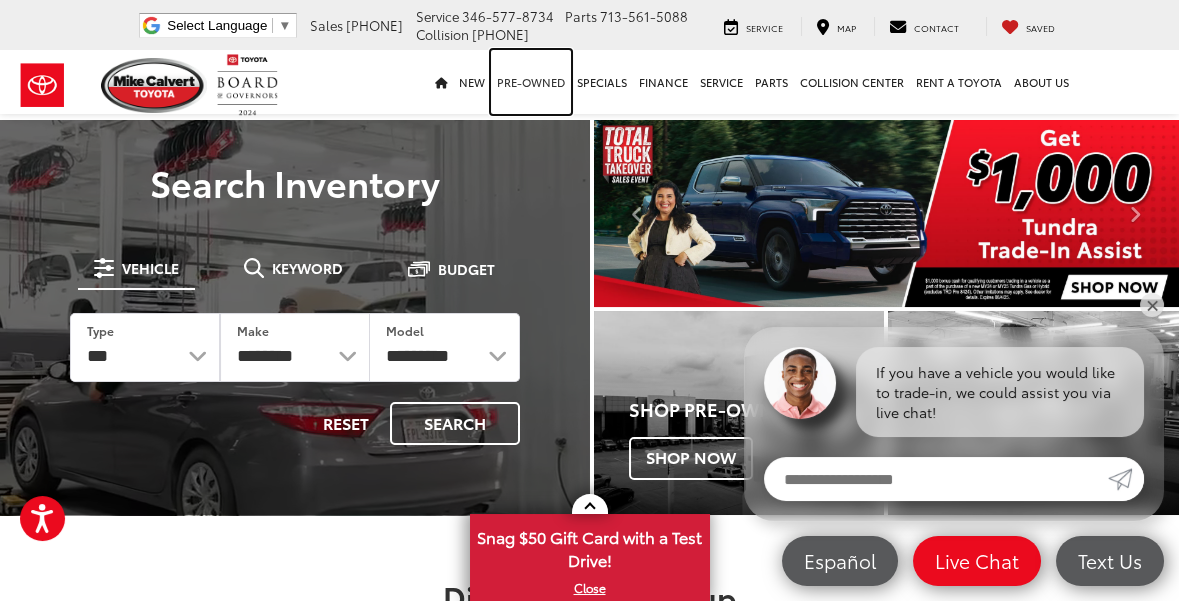 scroll, scrollTop: 0, scrollLeft: 0, axis: both 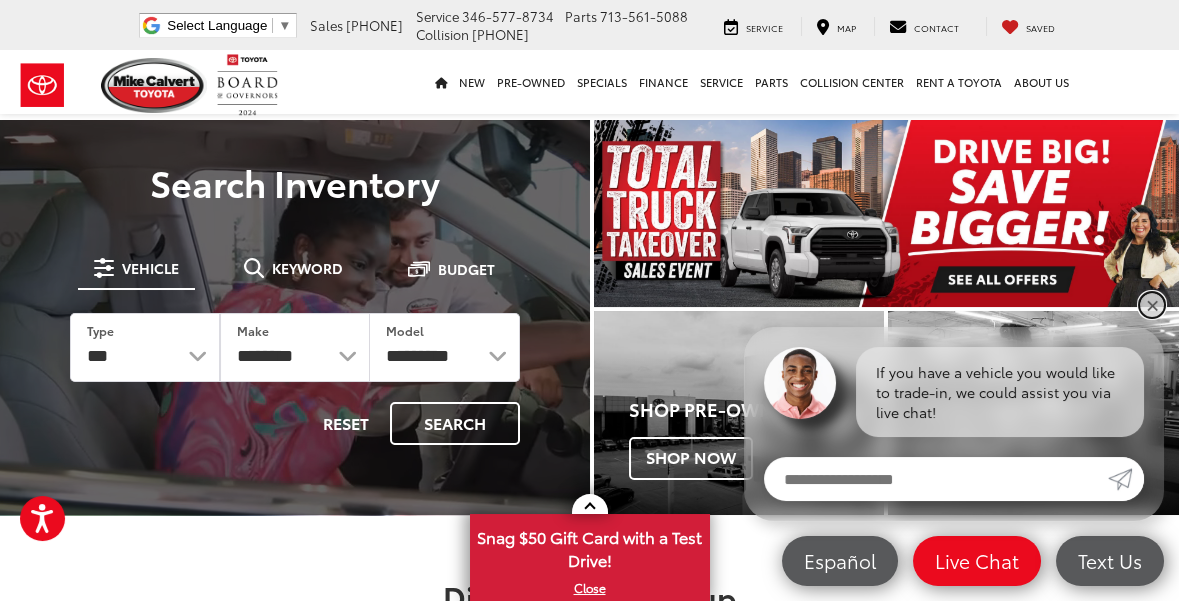click on "✕" at bounding box center (1152, 305) 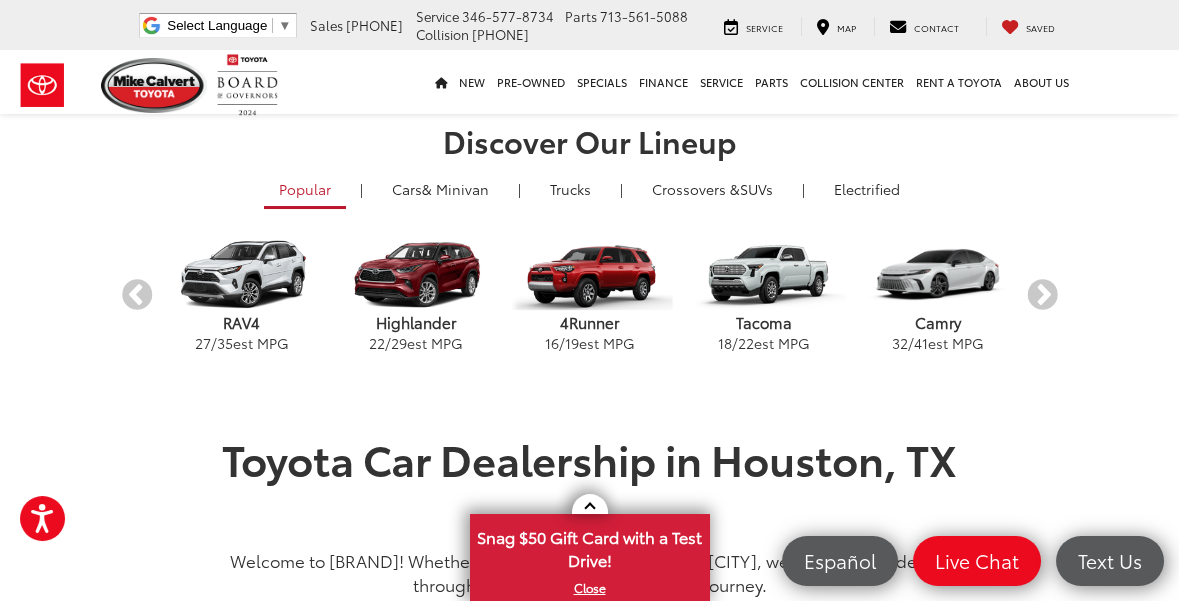 scroll, scrollTop: 457, scrollLeft: 0, axis: vertical 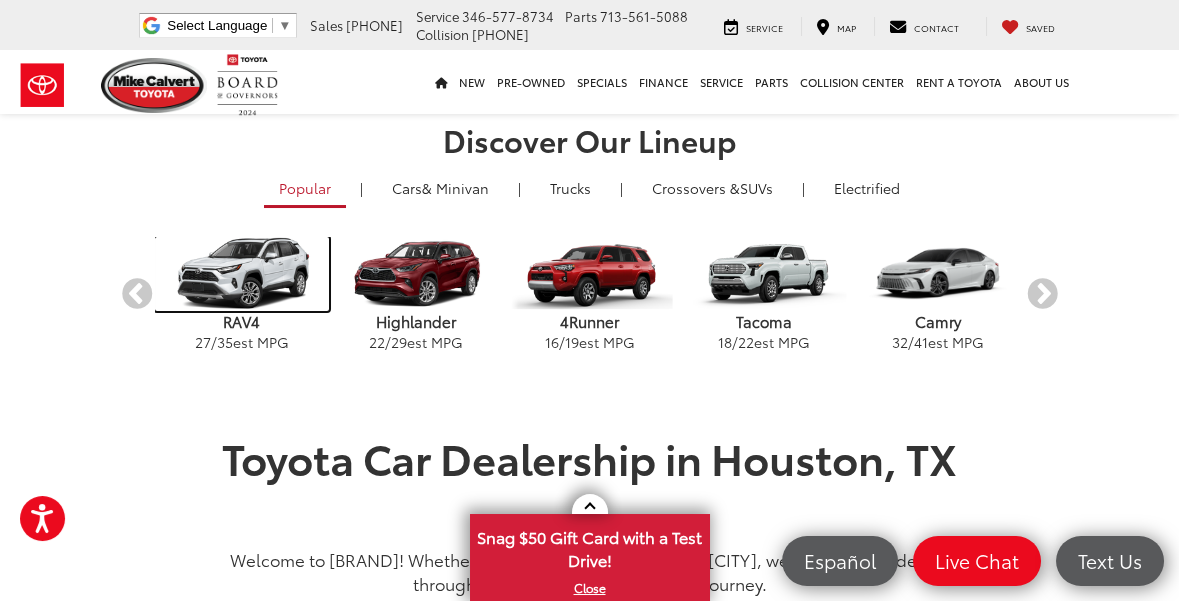 click at bounding box center (242, 274) 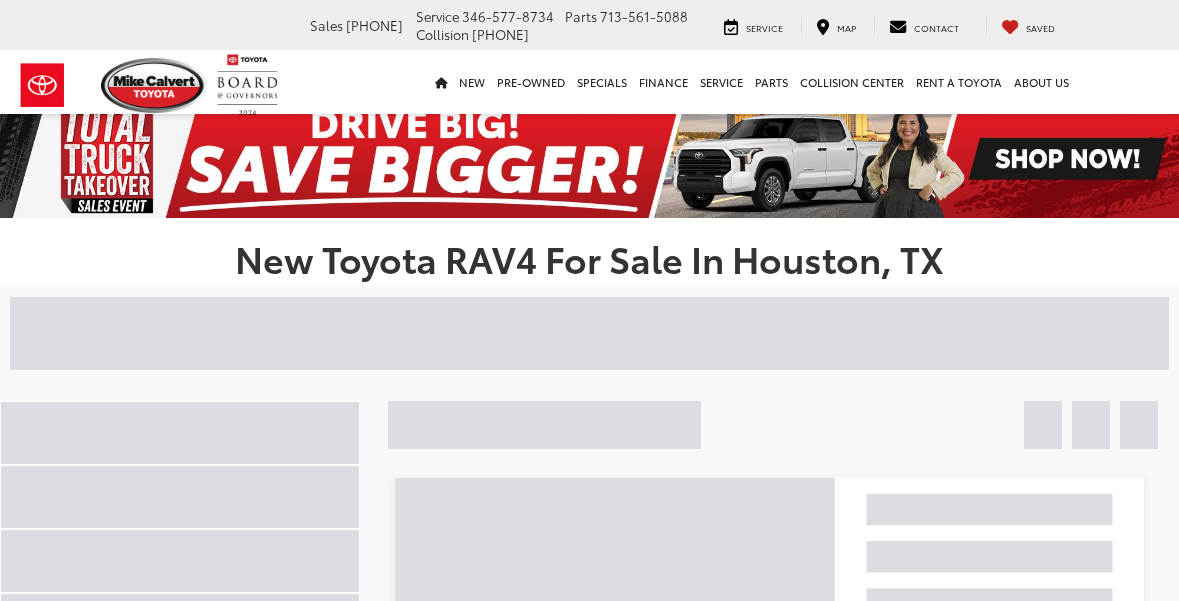 scroll, scrollTop: 0, scrollLeft: 0, axis: both 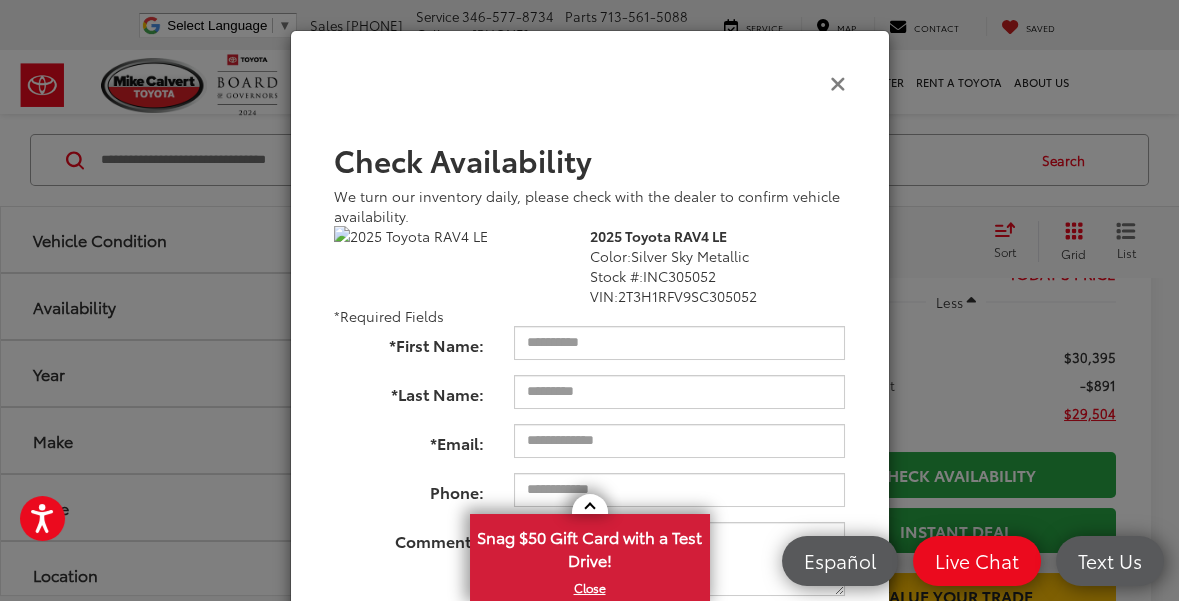 click at bounding box center [838, 82] 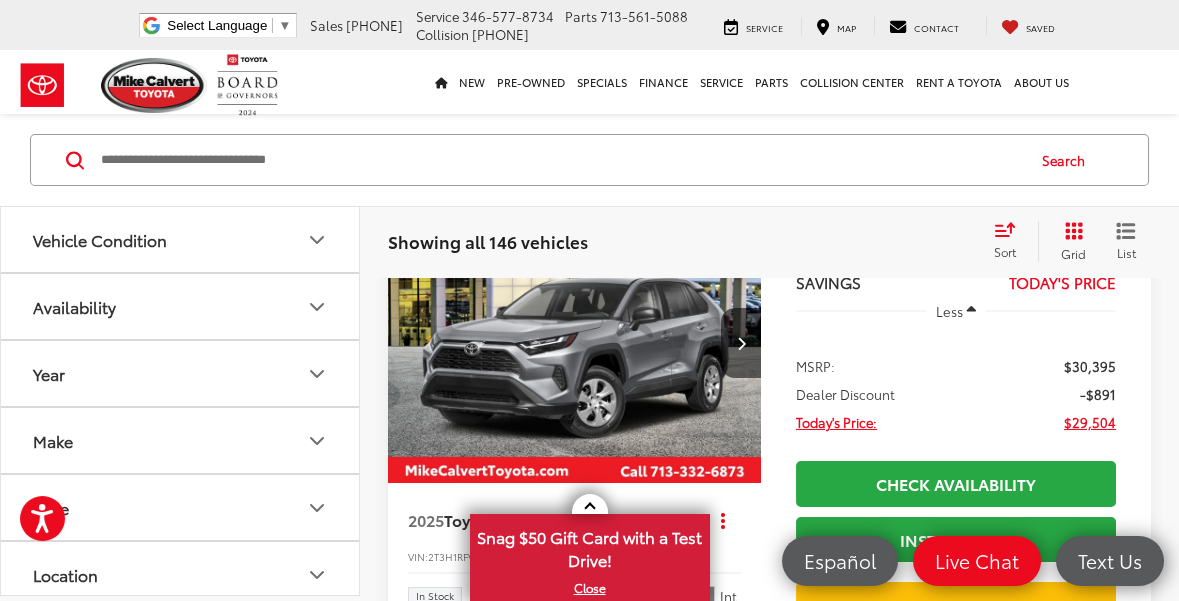scroll, scrollTop: 272, scrollLeft: 0, axis: vertical 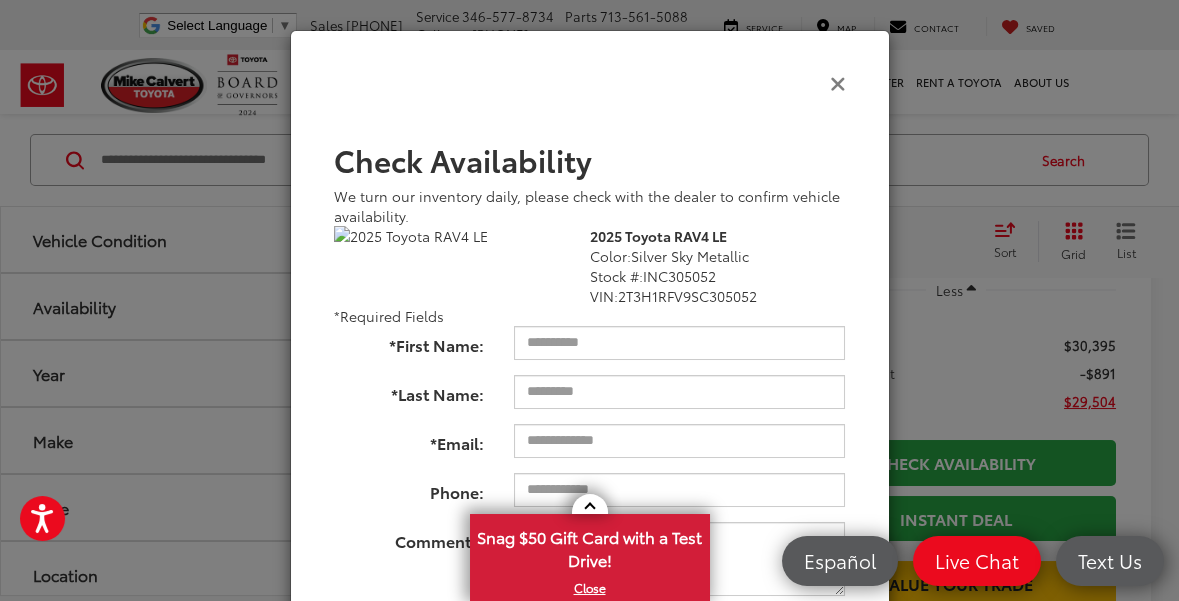 click at bounding box center [838, 82] 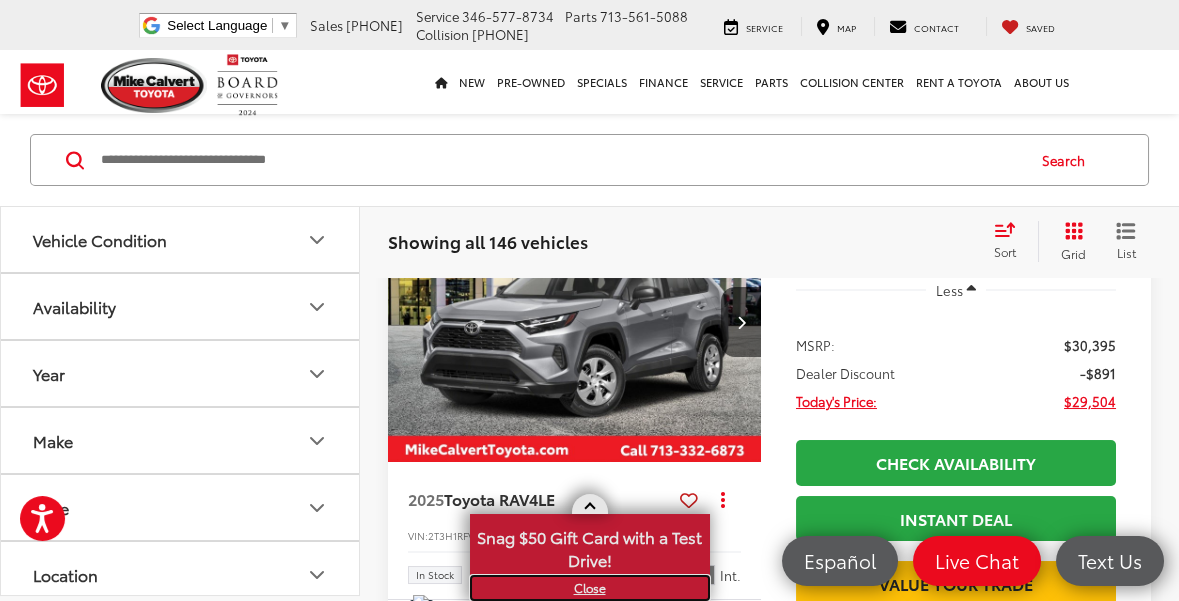 click on "X" at bounding box center (590, 588) 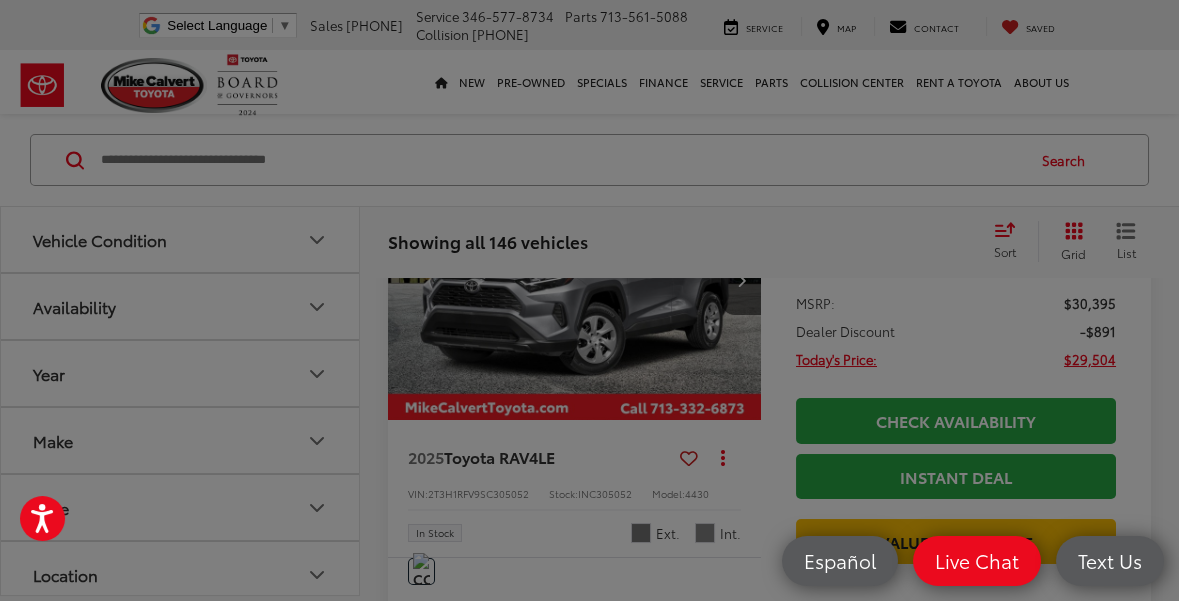 scroll, scrollTop: 344, scrollLeft: 0, axis: vertical 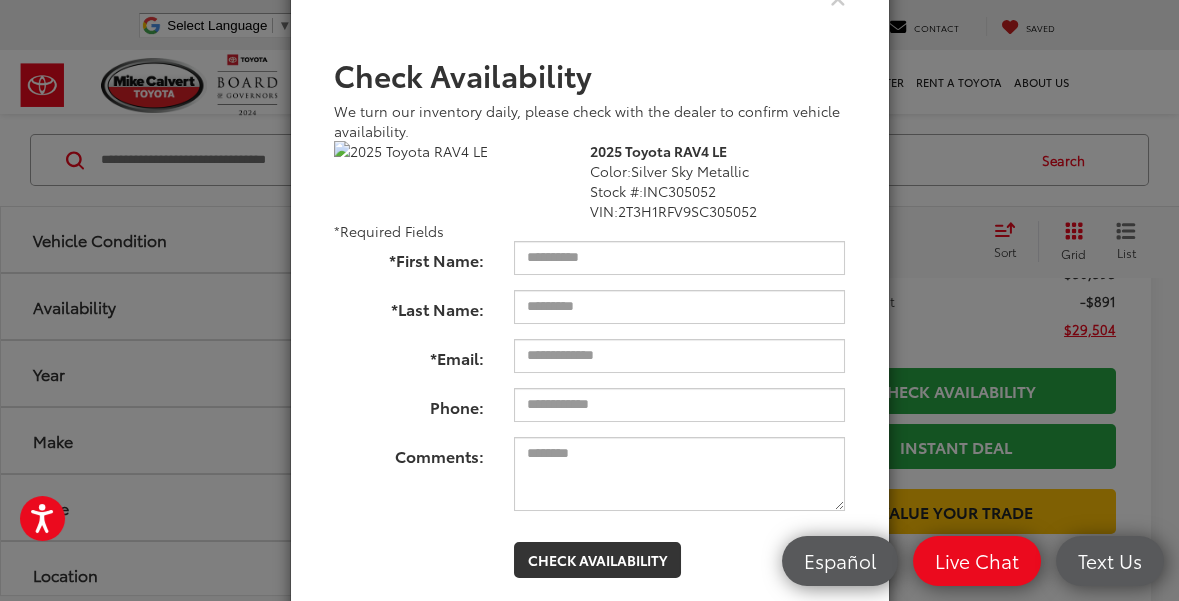 click on "Check Availability" at bounding box center [590, 74] 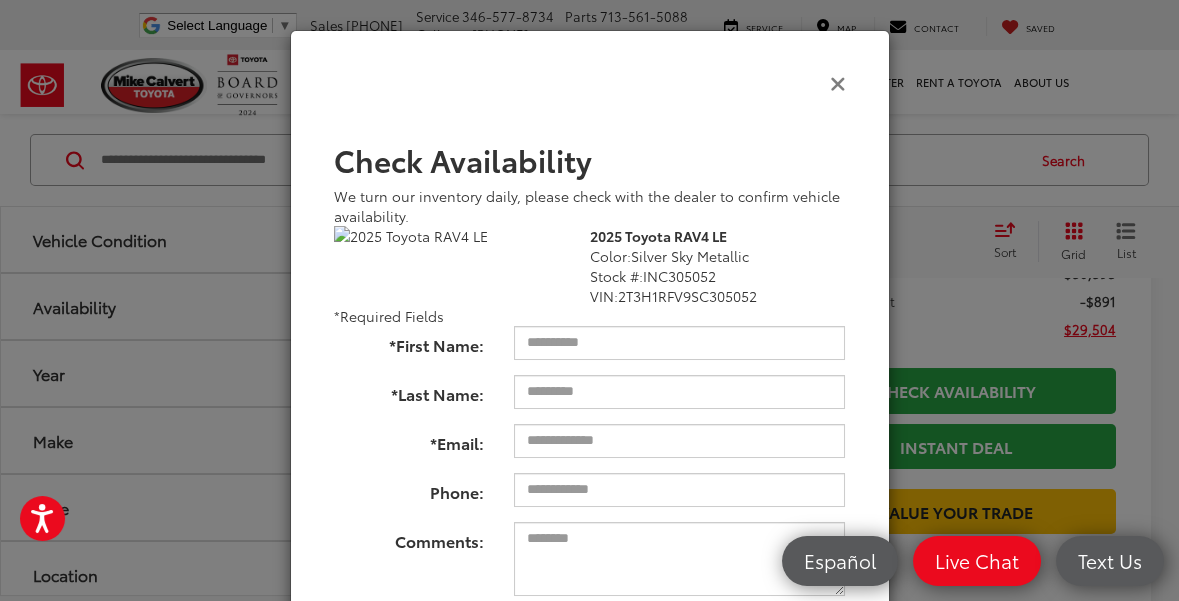 click at bounding box center (838, 82) 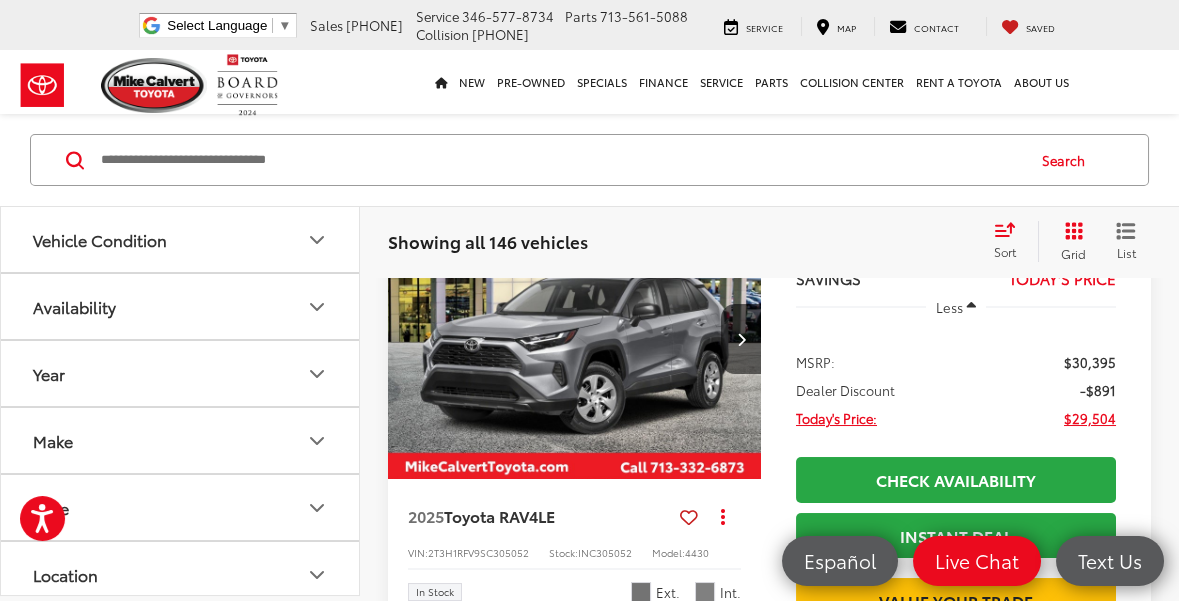 scroll, scrollTop: 241, scrollLeft: 0, axis: vertical 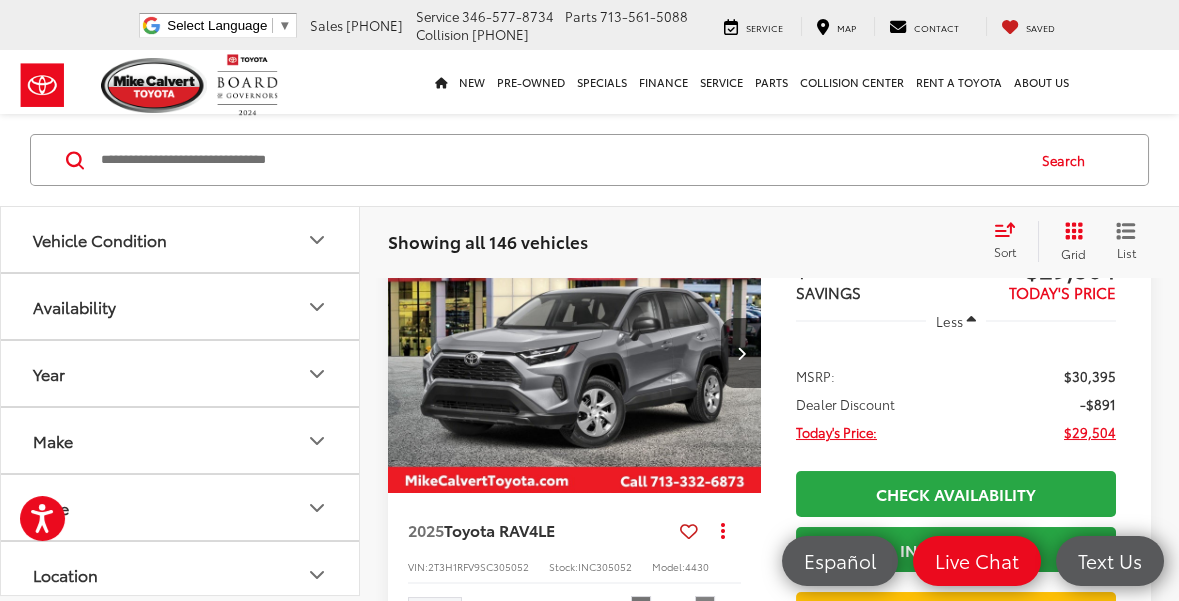 click at bounding box center [575, 353] 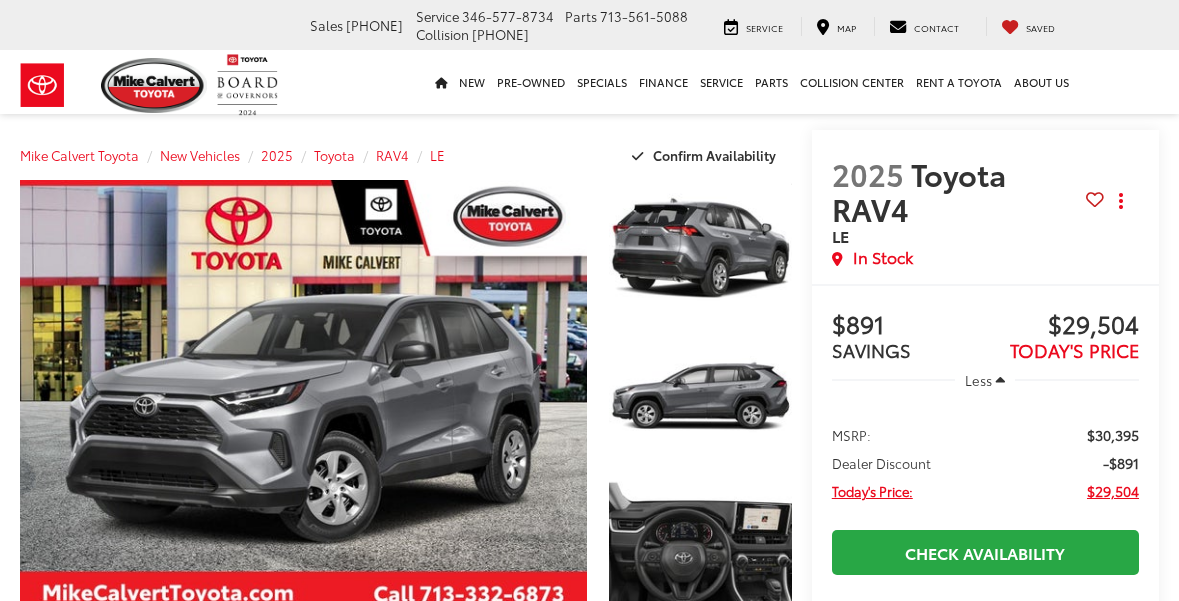 scroll, scrollTop: 0, scrollLeft: 0, axis: both 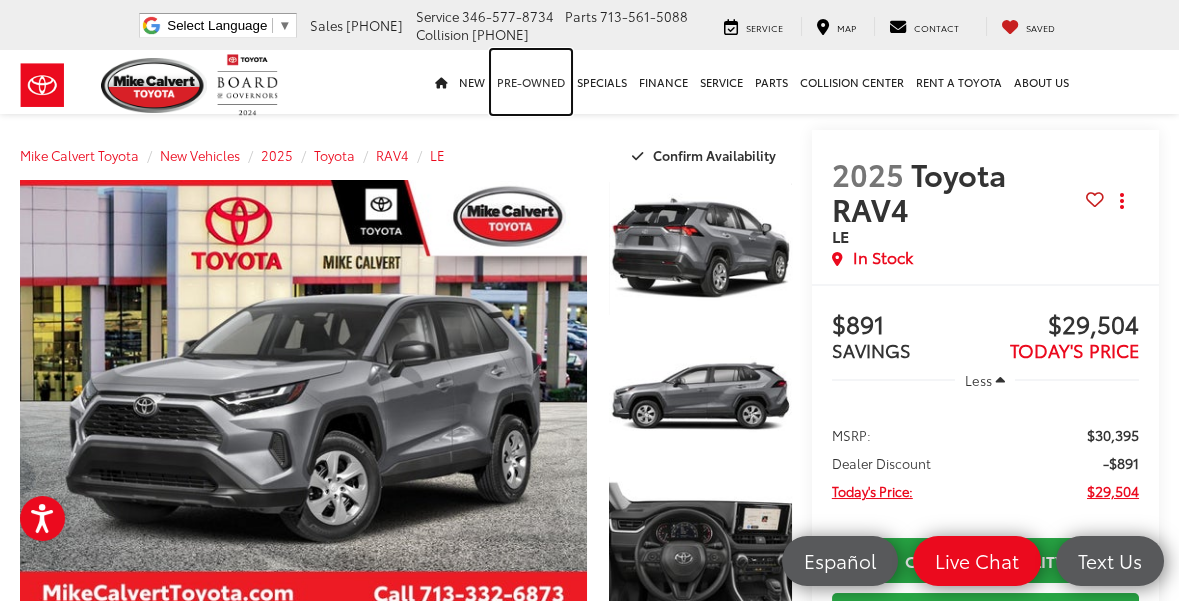 click on "Pre-Owned" at bounding box center [531, 82] 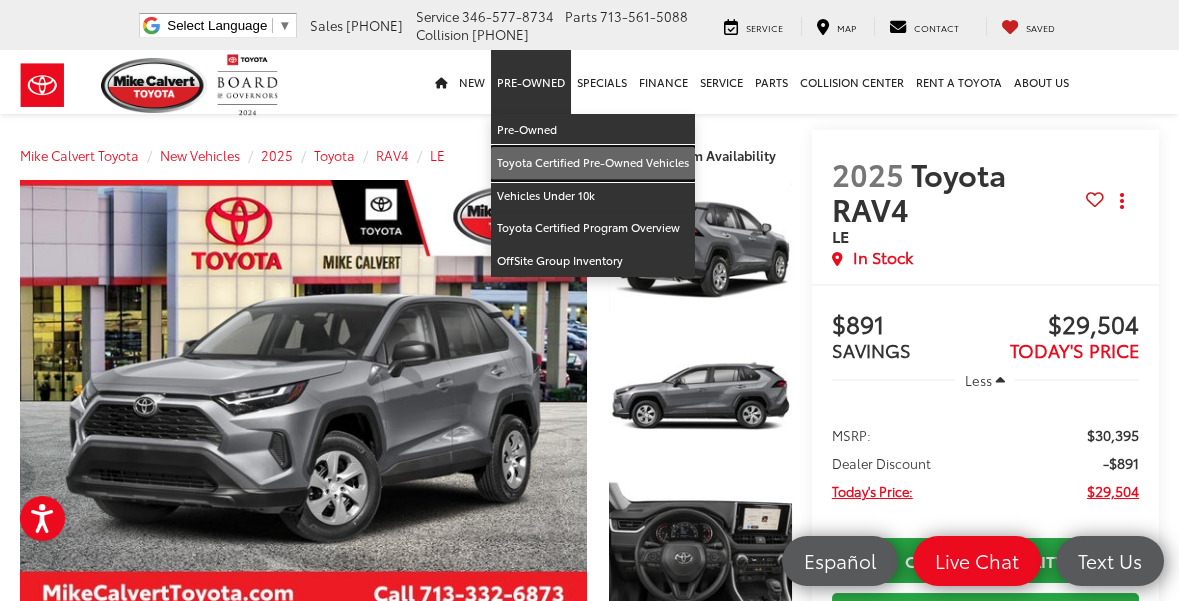 click on "Toyota Certified Pre-Owned Vehicles" at bounding box center [593, 163] 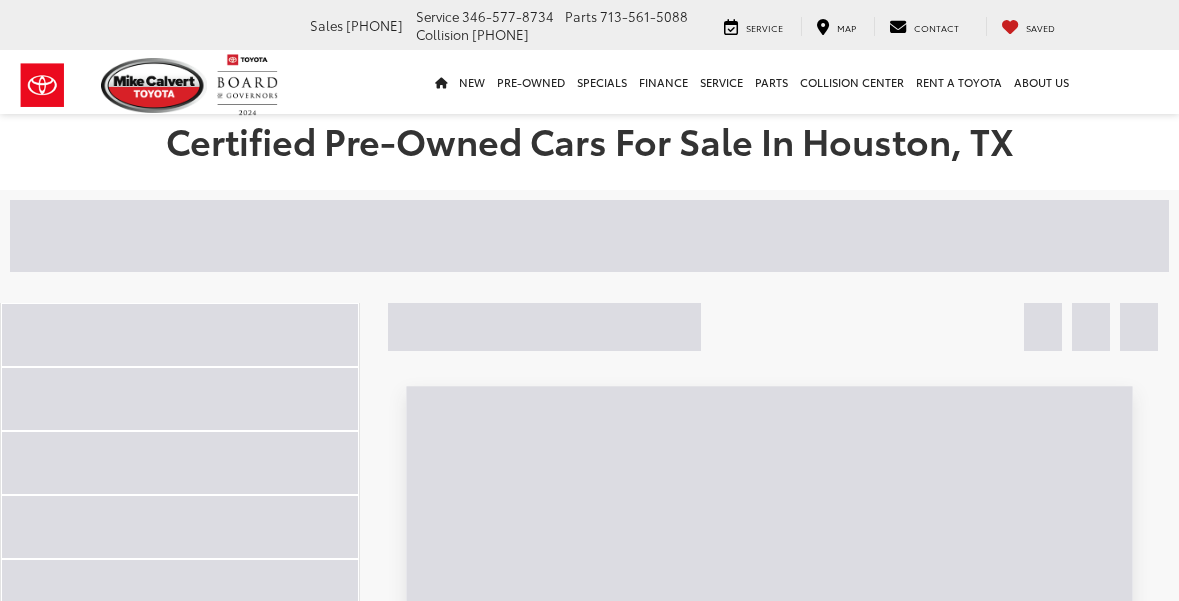 scroll, scrollTop: 0, scrollLeft: 0, axis: both 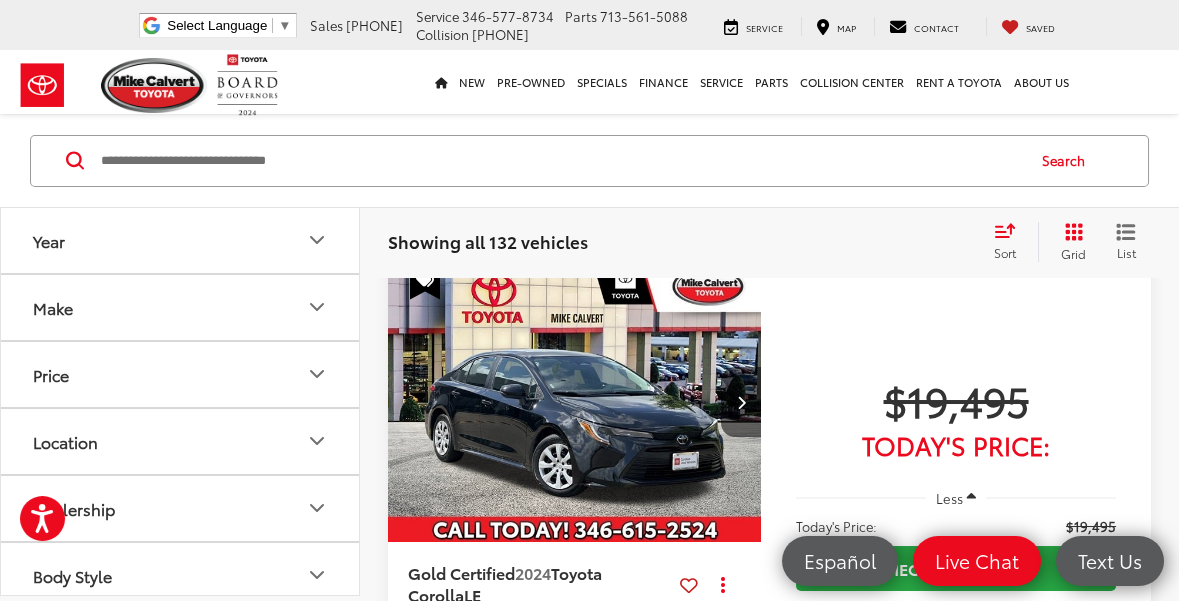 click on "Make" at bounding box center (181, 307) 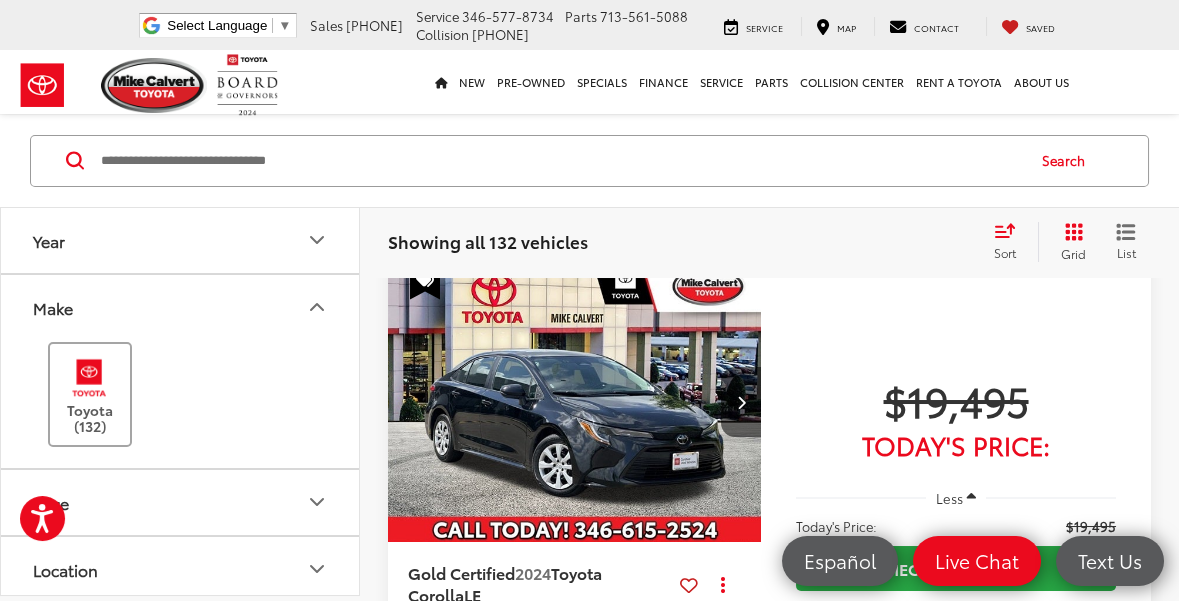 click on "Toyota   (132)" at bounding box center [90, 394] 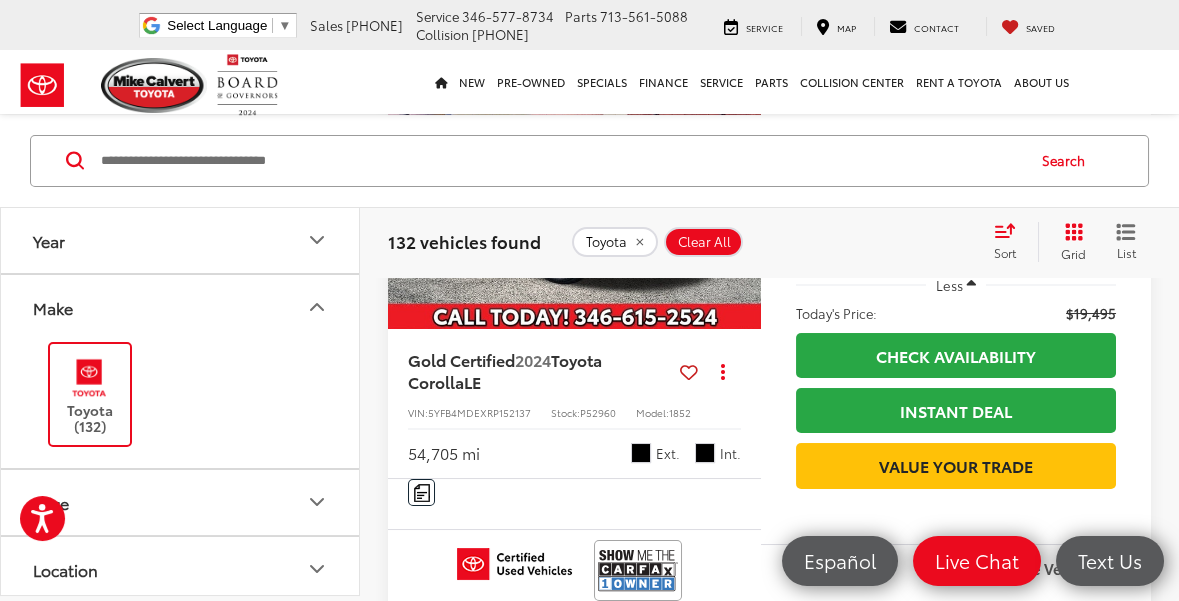 scroll, scrollTop: 307, scrollLeft: 0, axis: vertical 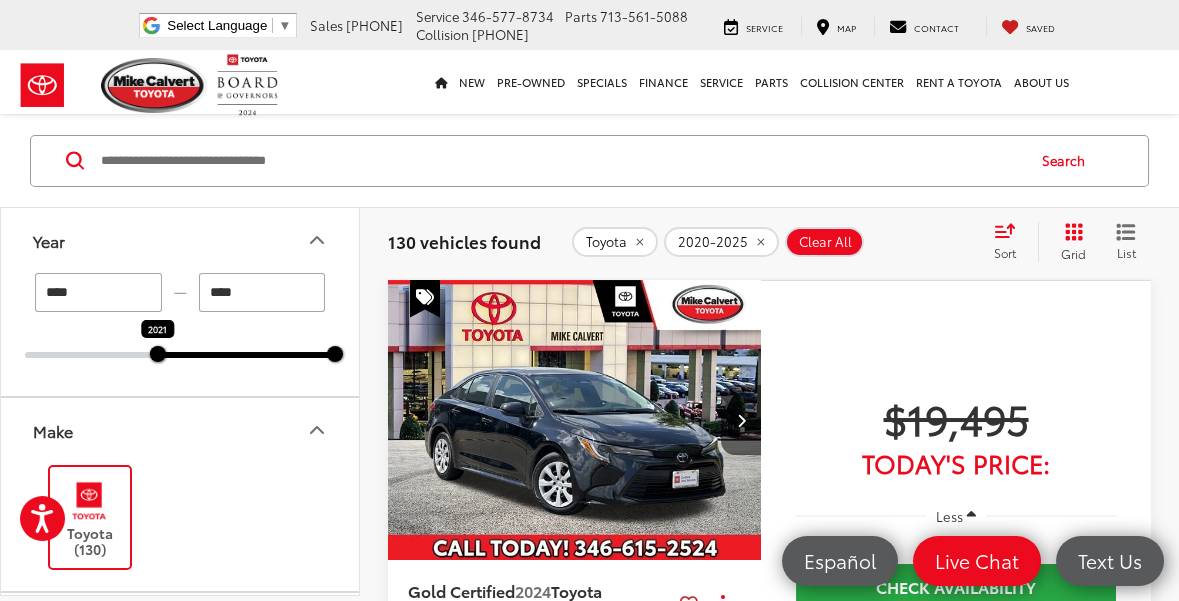 type on "****" 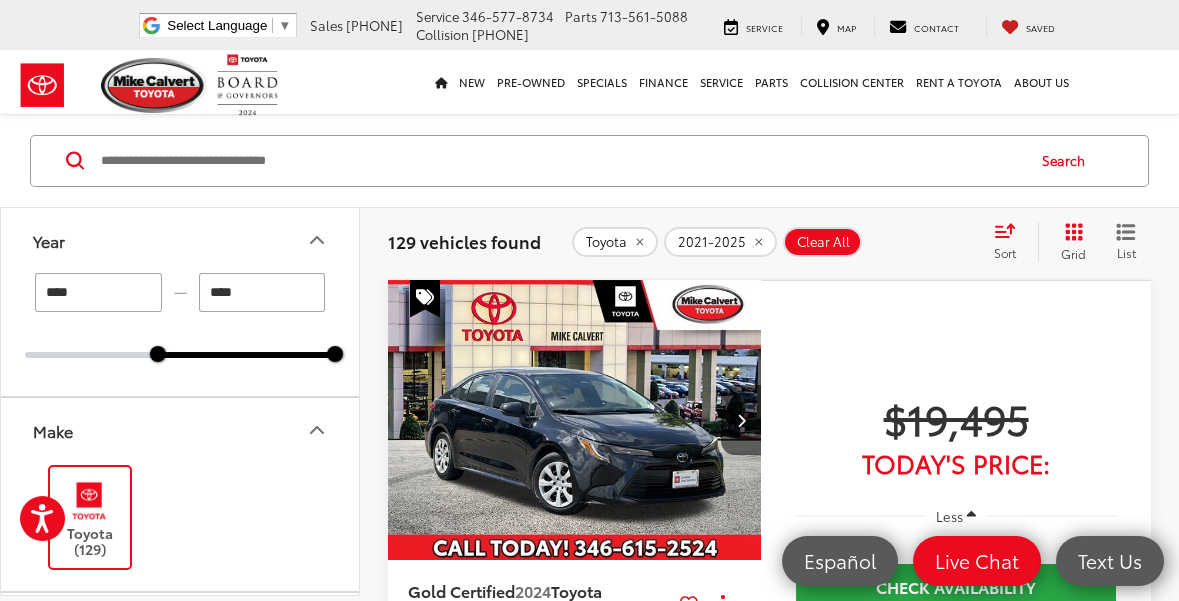 click 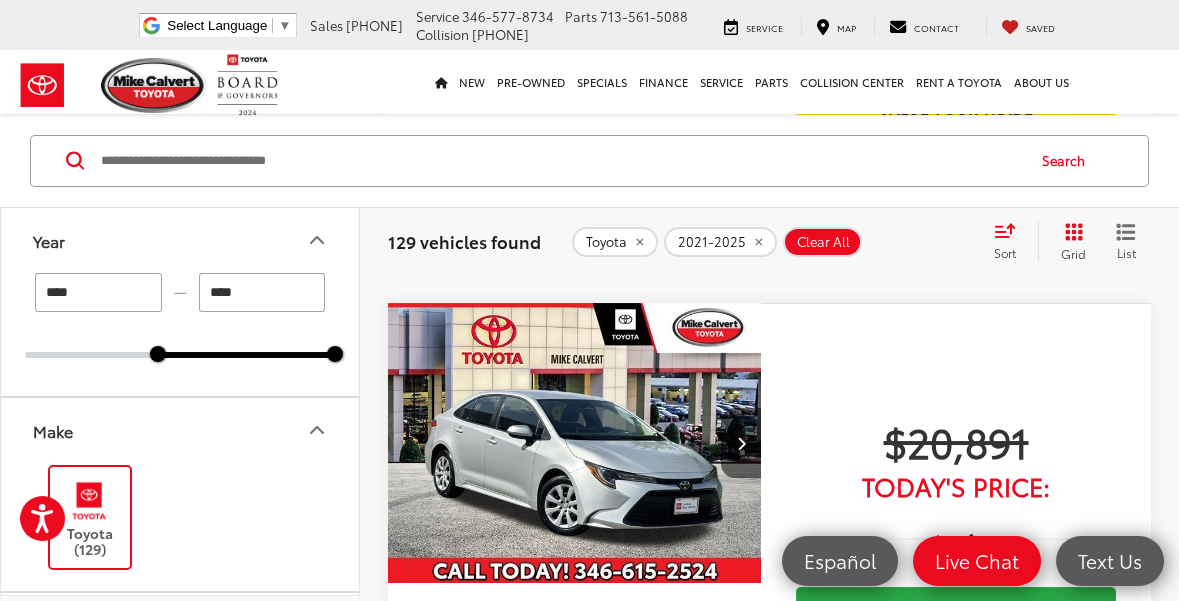 scroll, scrollTop: 647, scrollLeft: 0, axis: vertical 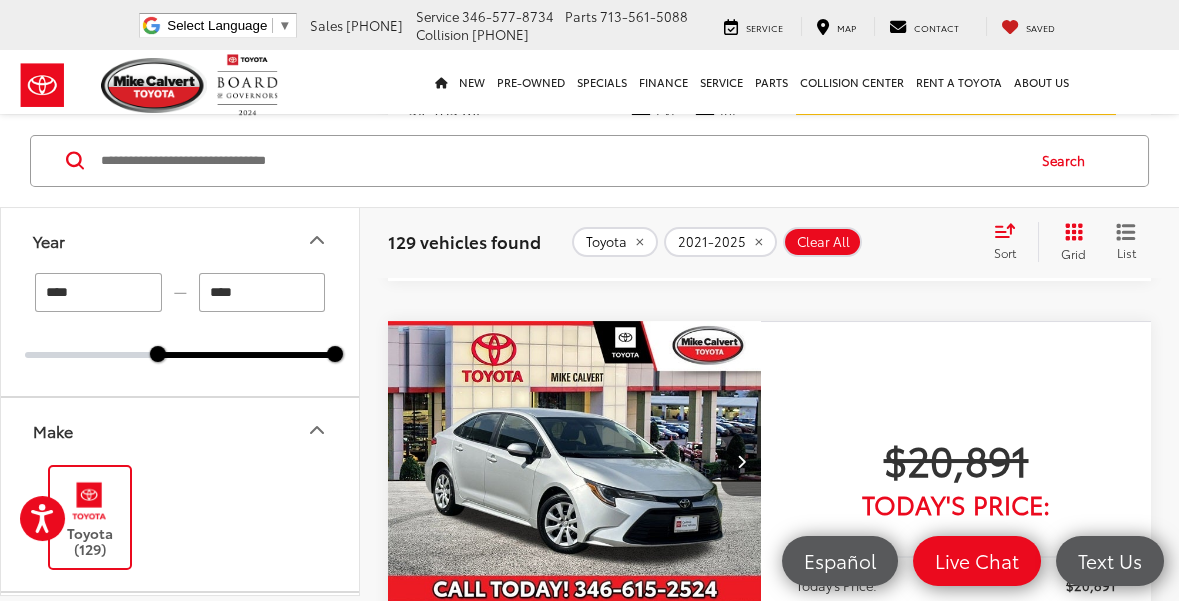click on "Toyota" 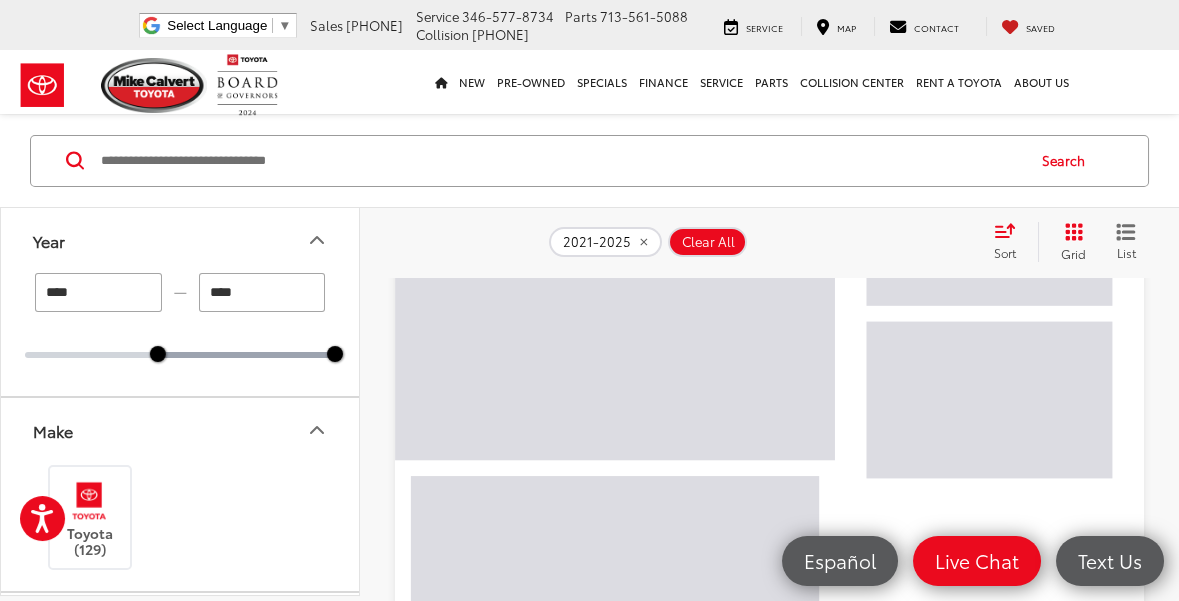 scroll, scrollTop: 76, scrollLeft: 0, axis: vertical 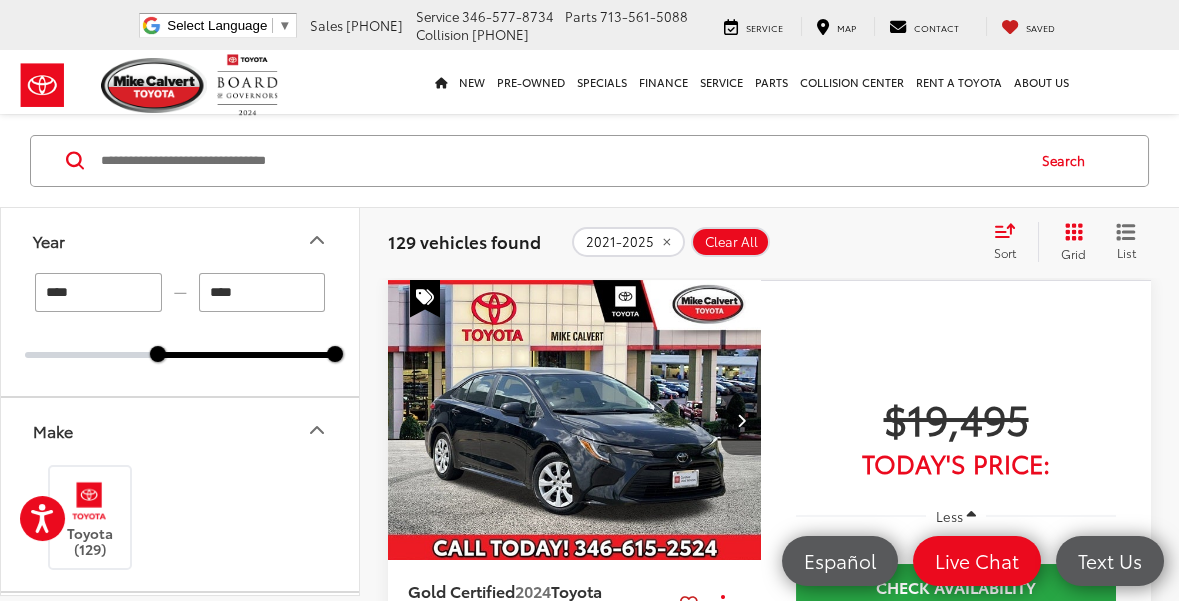click at bounding box center (561, 160) 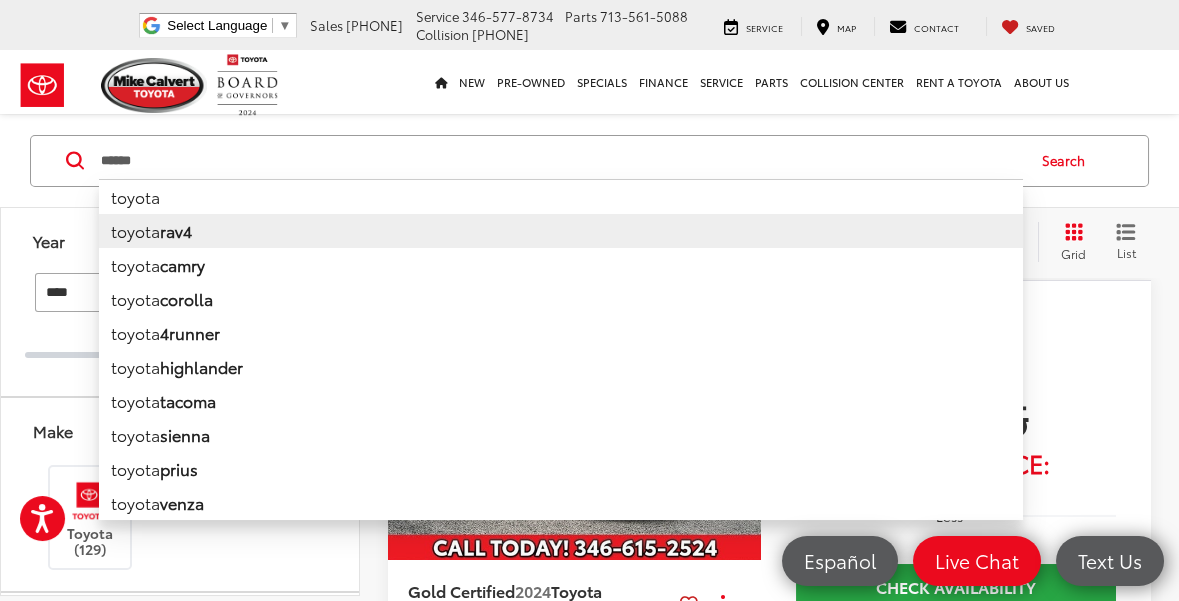 click on "toyota  rav4" at bounding box center (561, 230) 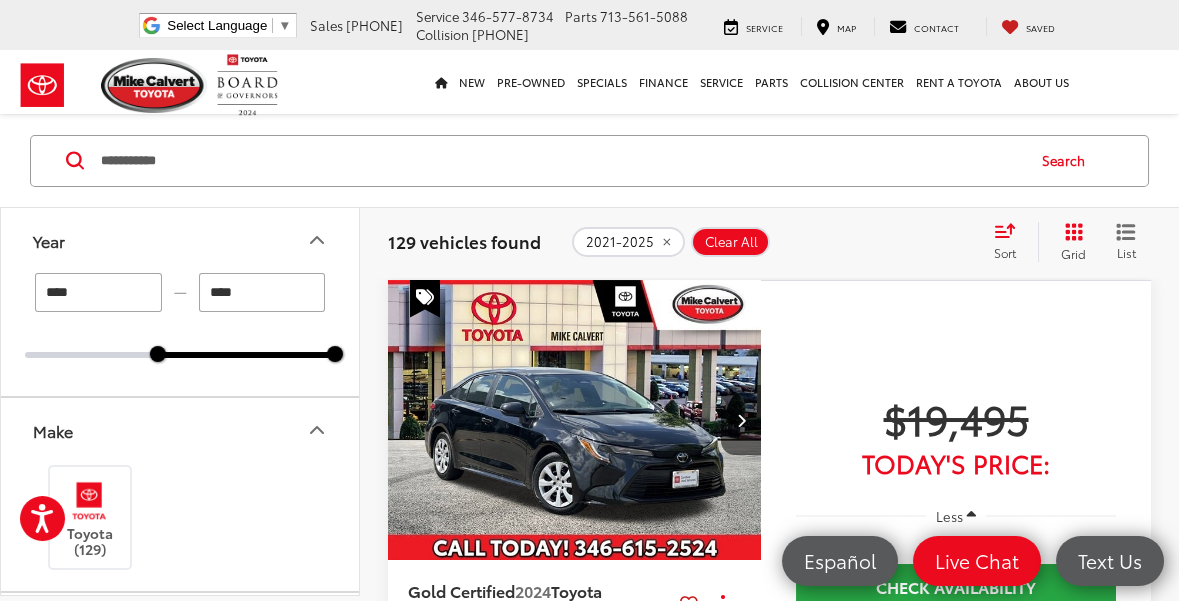 type on "****" 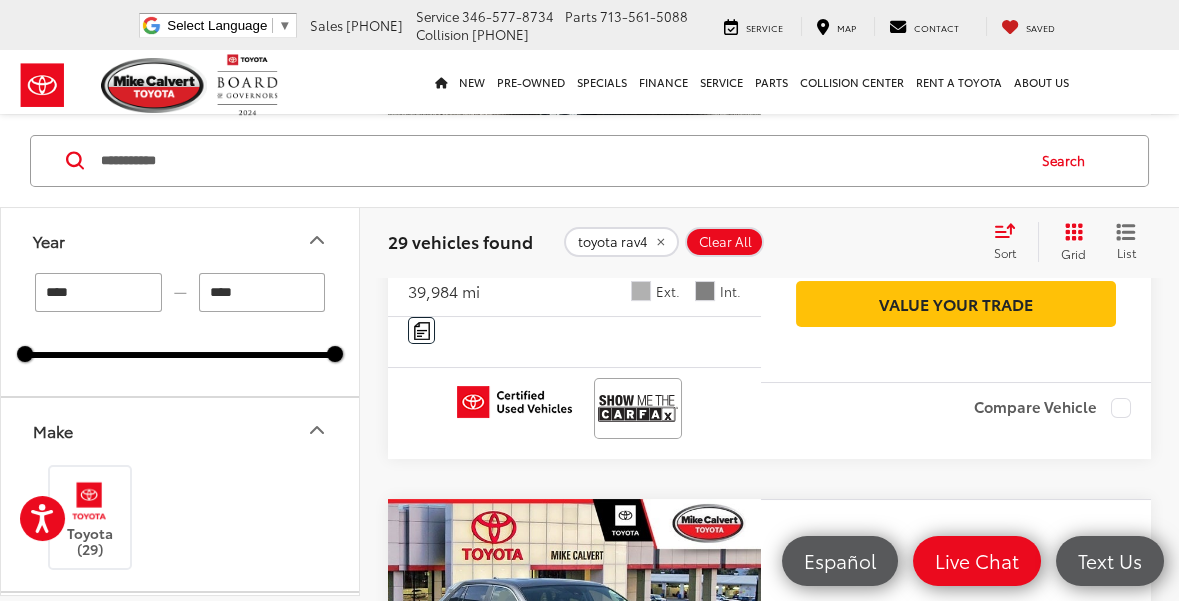 scroll, scrollTop: 468, scrollLeft: 0, axis: vertical 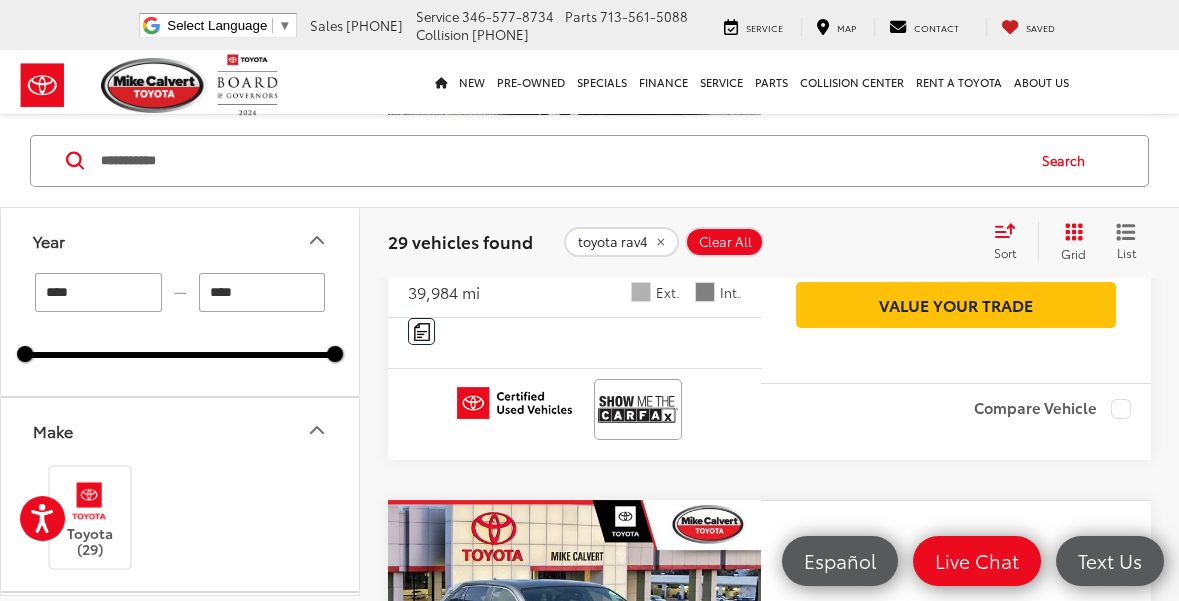 click on "List" at bounding box center (1126, 241) 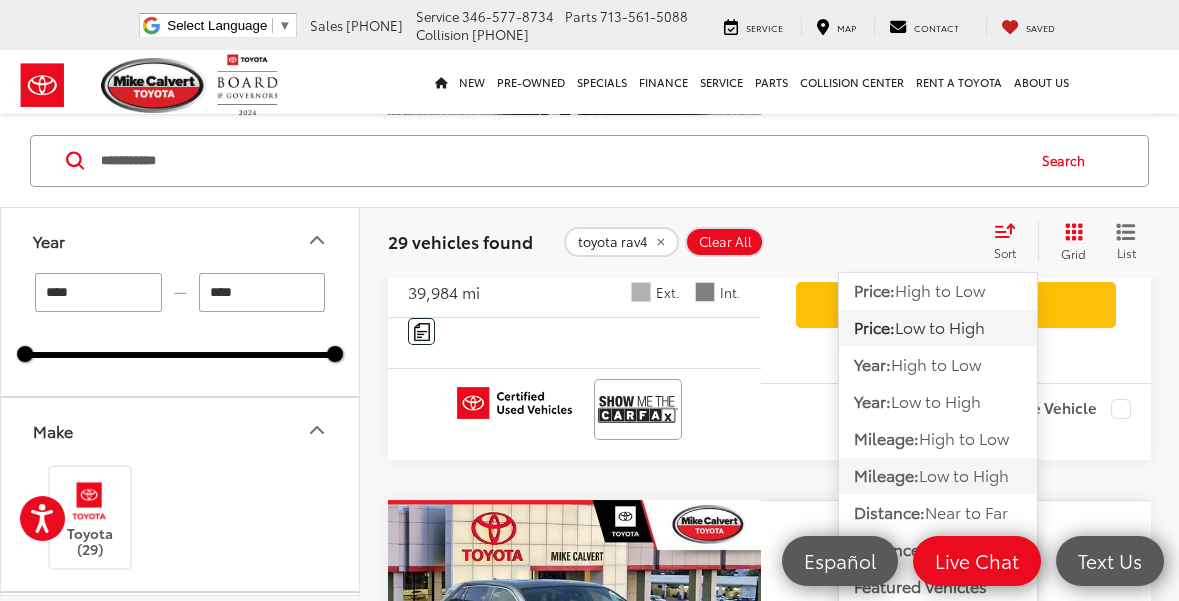 click on "Low to High" at bounding box center (964, 474) 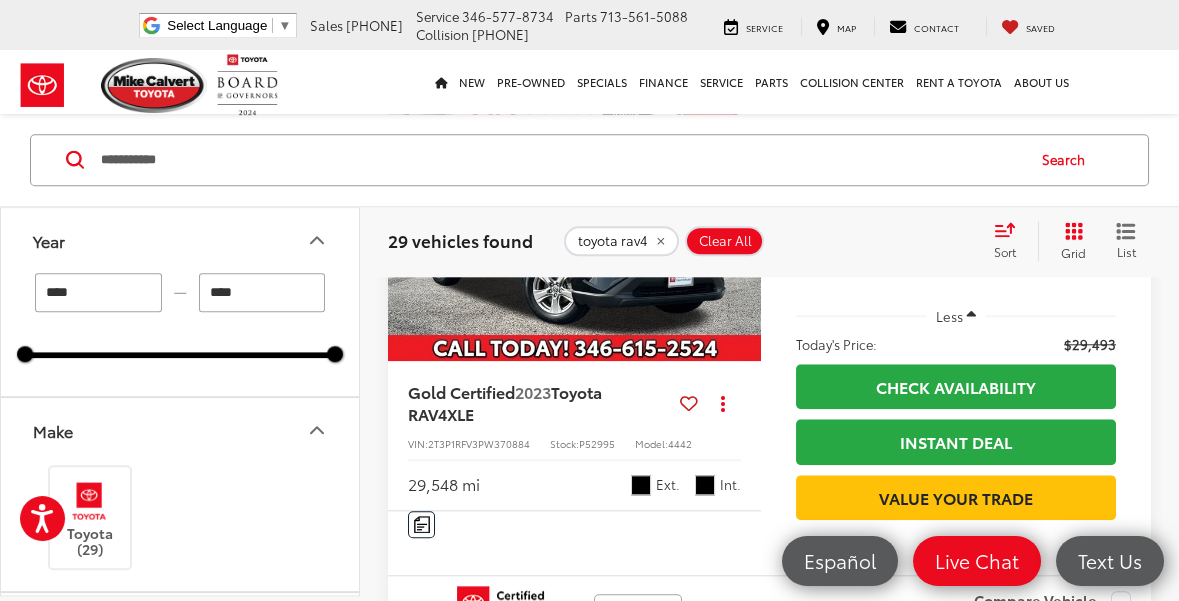 scroll, scrollTop: 6398, scrollLeft: 0, axis: vertical 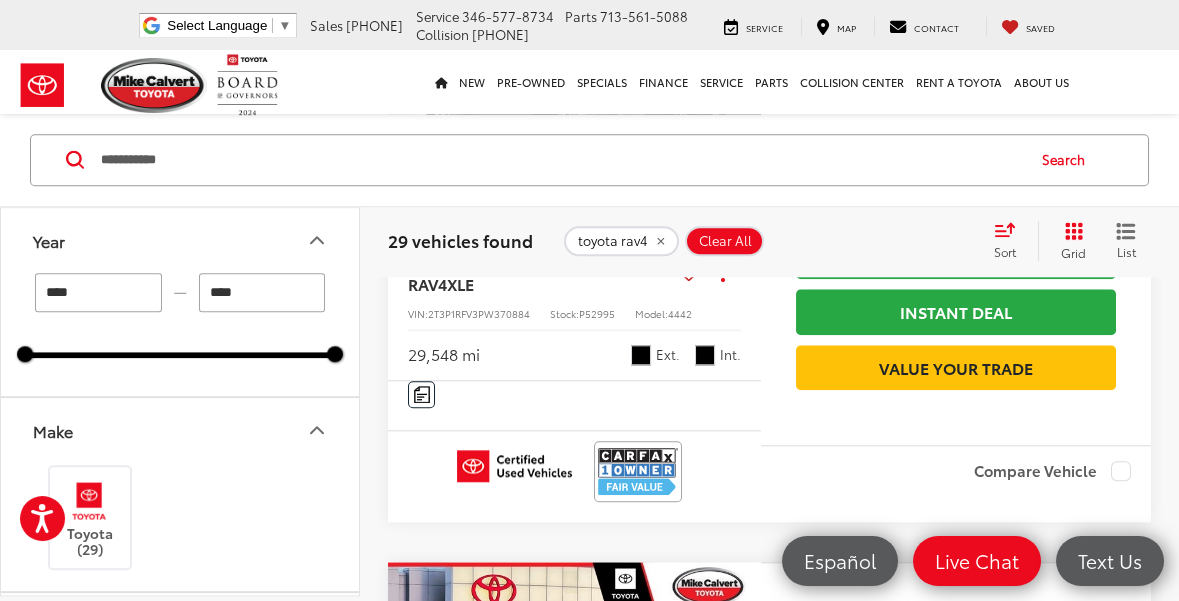 click on "$32,494
Today's Price:
Less
Today's Price:
$32,494
Check Availability
Instant Deal
Instant Deal
Value Your Trade" at bounding box center (956, -415) 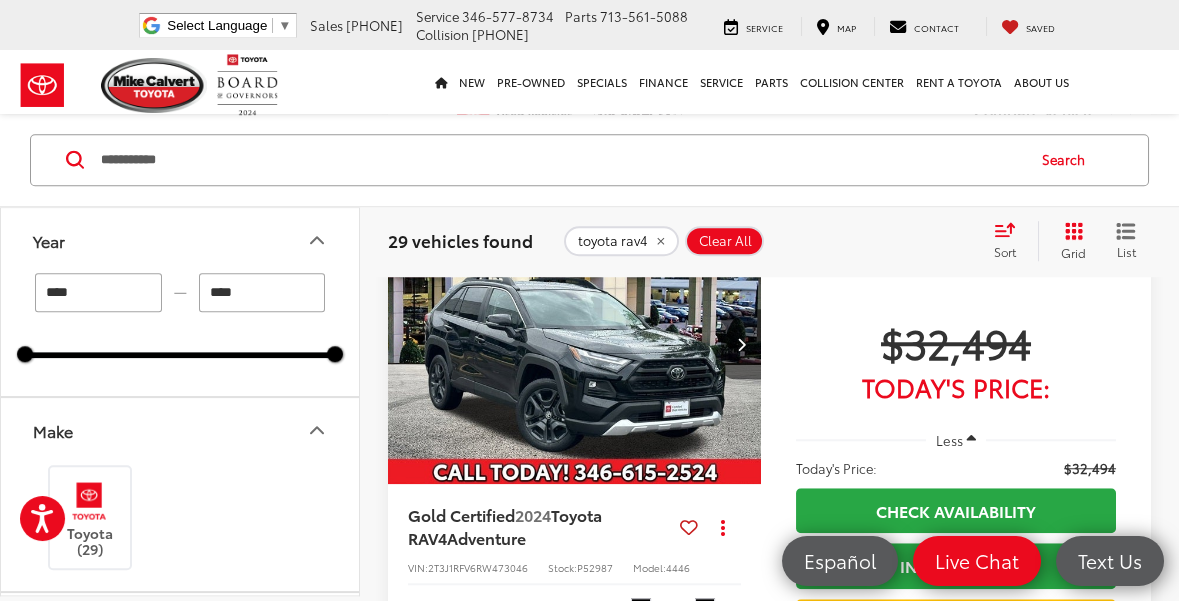 click on "$32,994" at bounding box center (1090, -144) 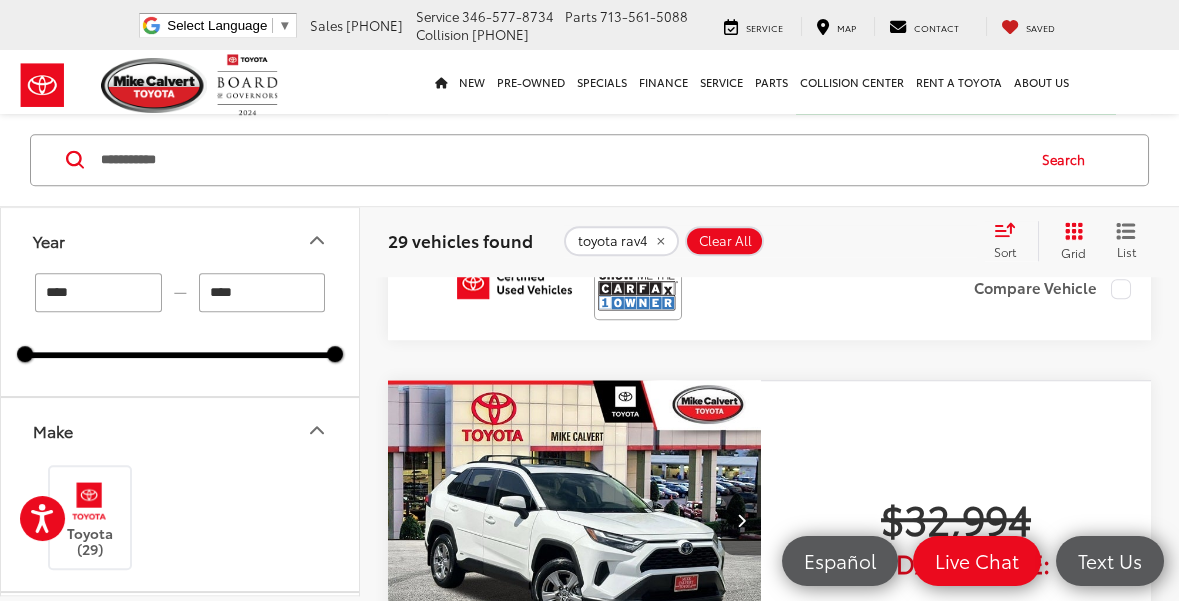 scroll, scrollTop: 4875, scrollLeft: 0, axis: vertical 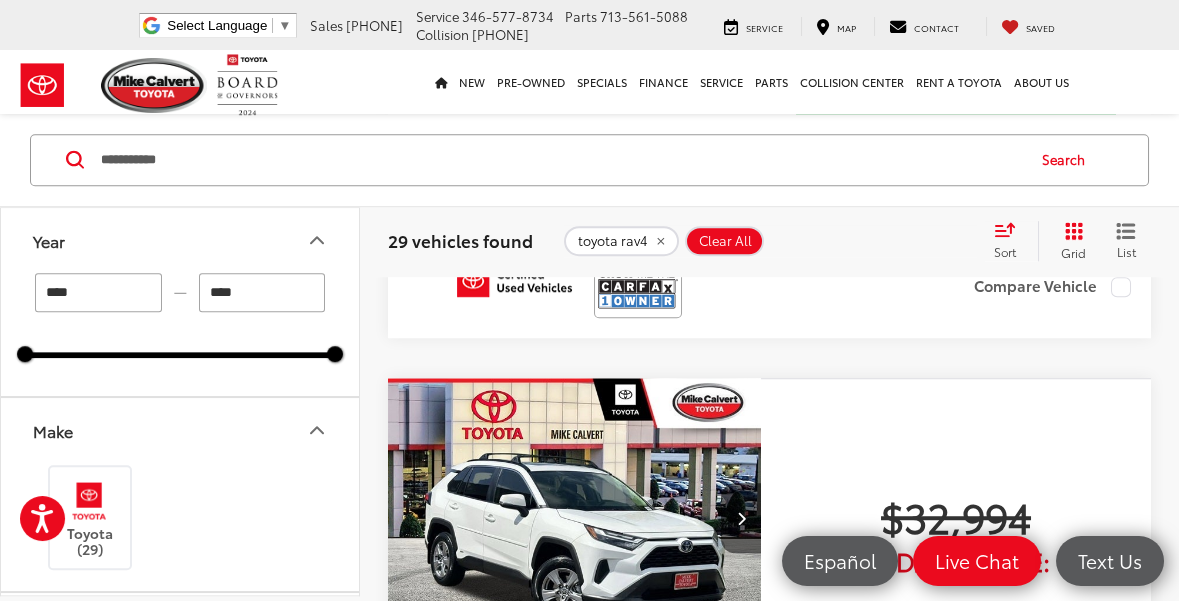 click at bounding box center [575, -93] 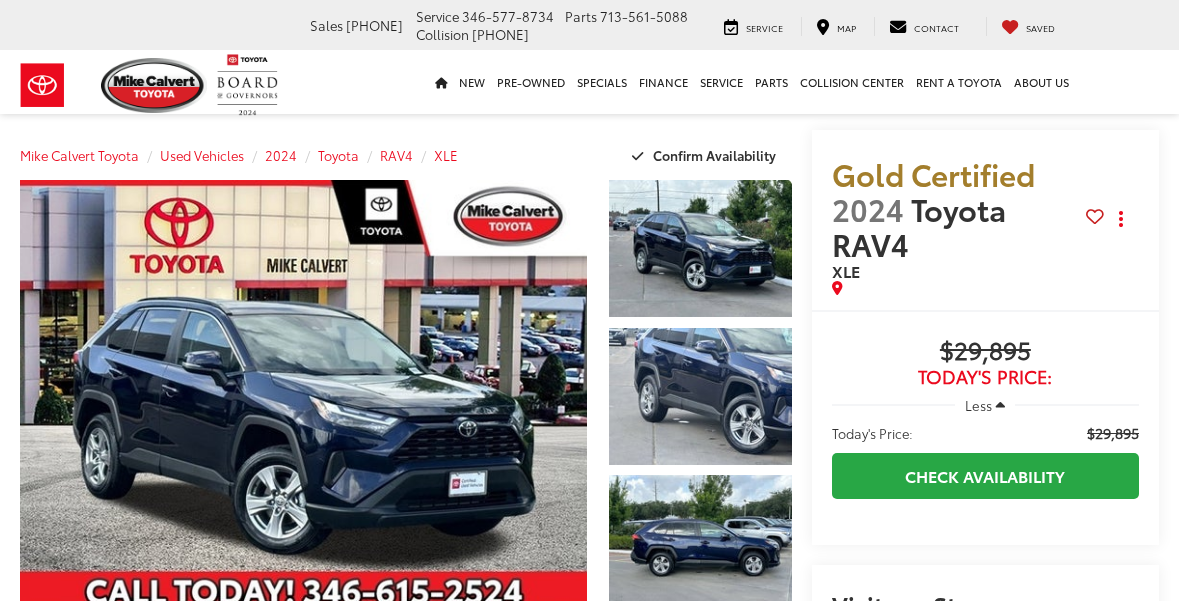 scroll, scrollTop: 0, scrollLeft: 0, axis: both 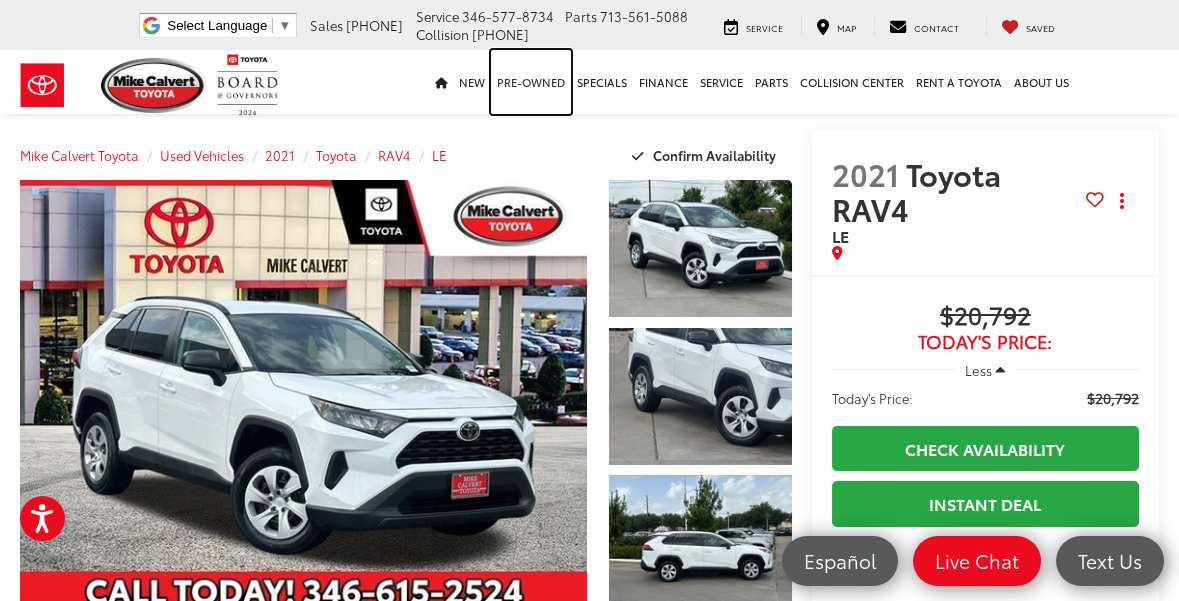 click on "Pre-Owned" at bounding box center (531, 82) 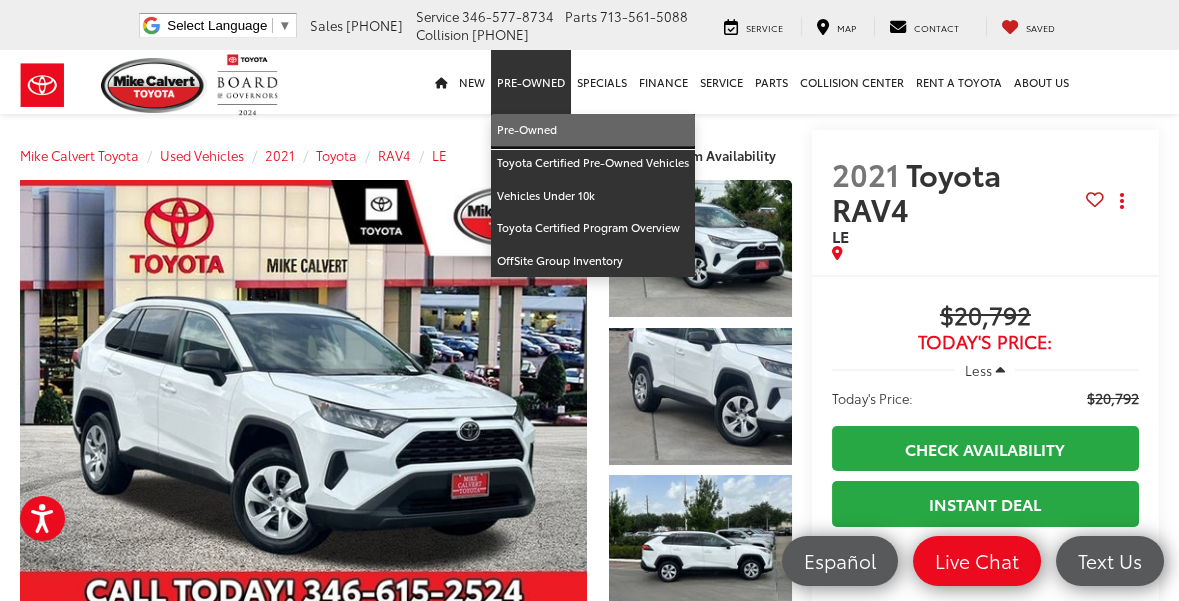 click on "Pre-Owned" at bounding box center [593, 130] 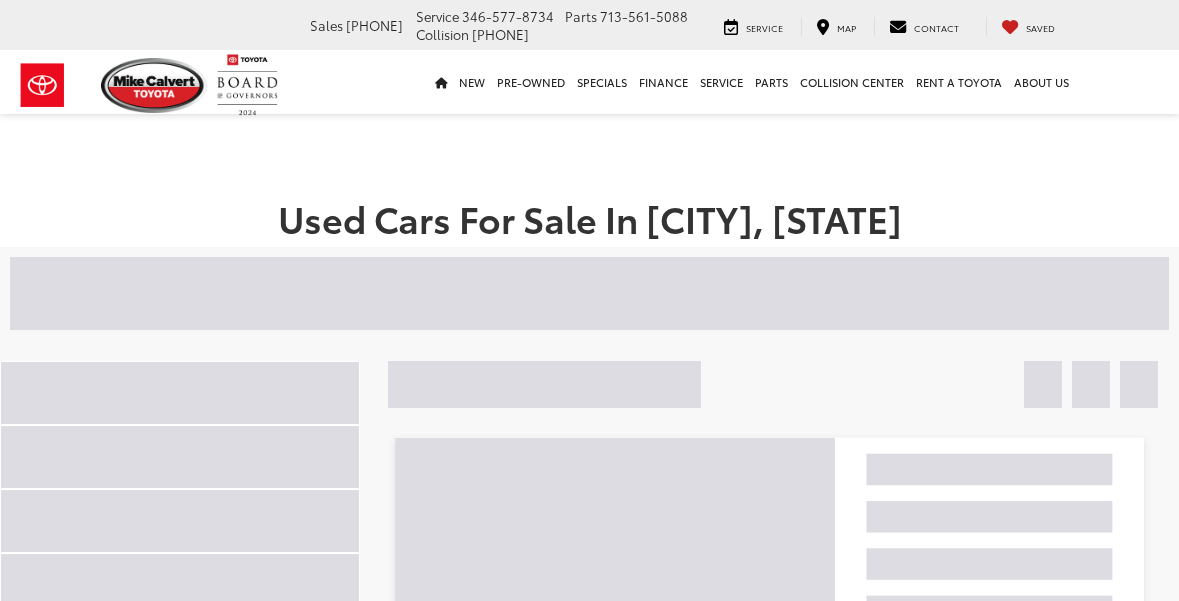 scroll, scrollTop: 0, scrollLeft: 0, axis: both 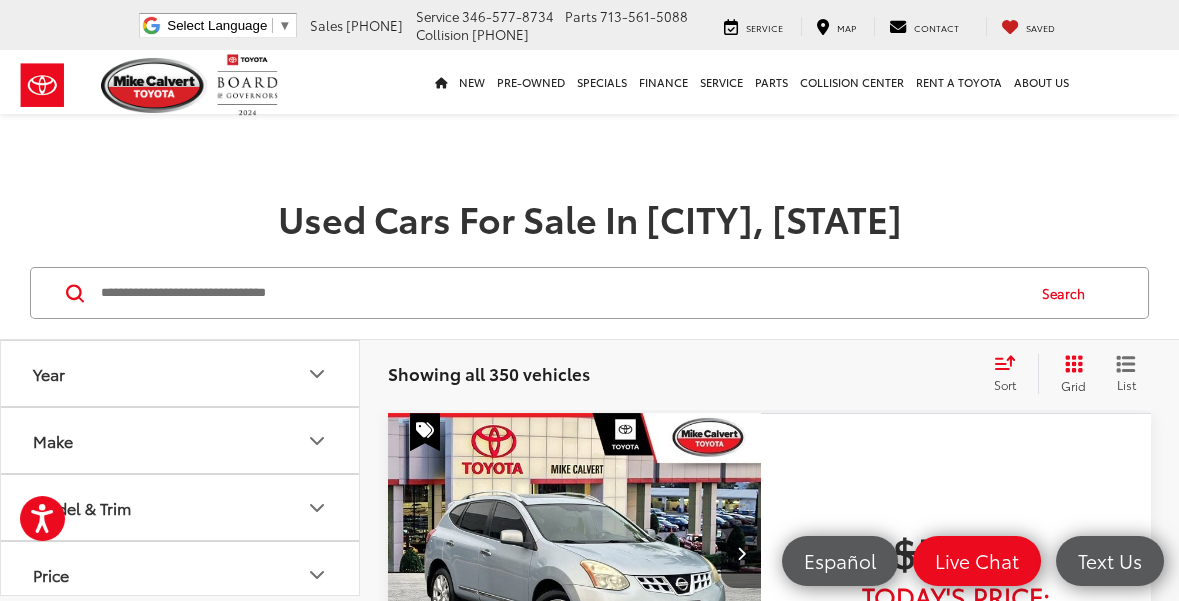 click at bounding box center [561, 293] 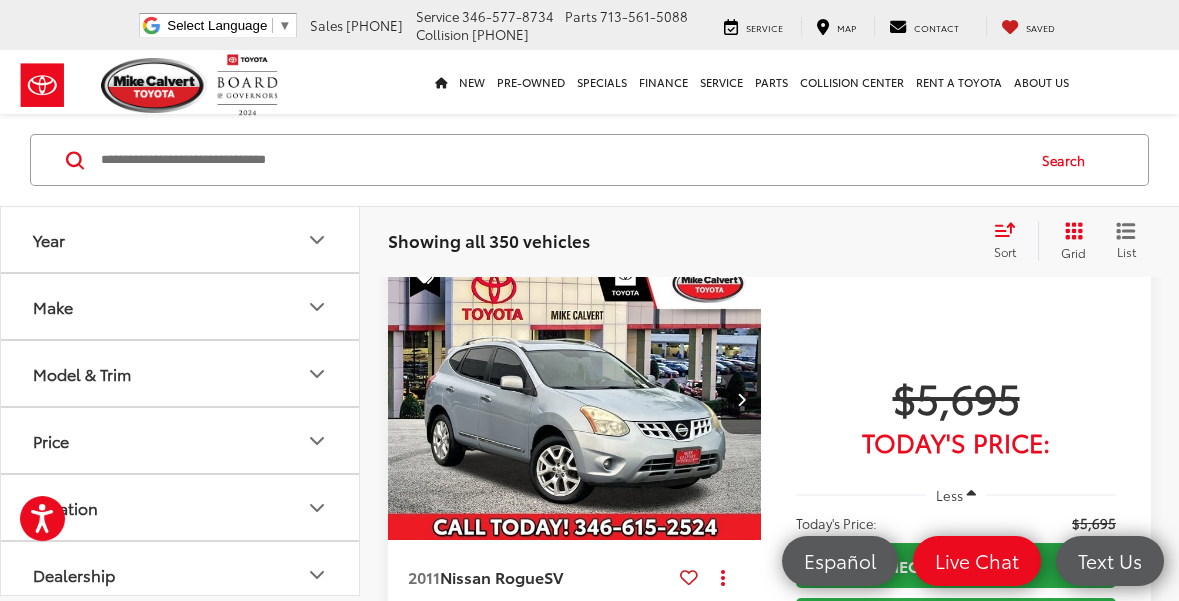 scroll, scrollTop: 0, scrollLeft: 0, axis: both 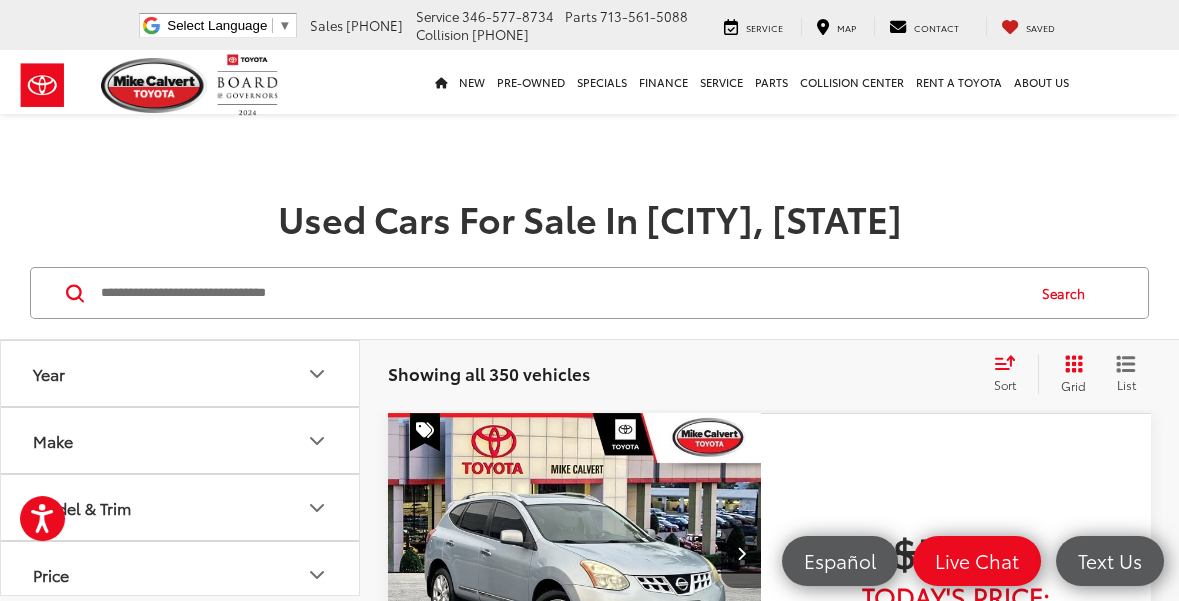 click at bounding box center (561, 293) 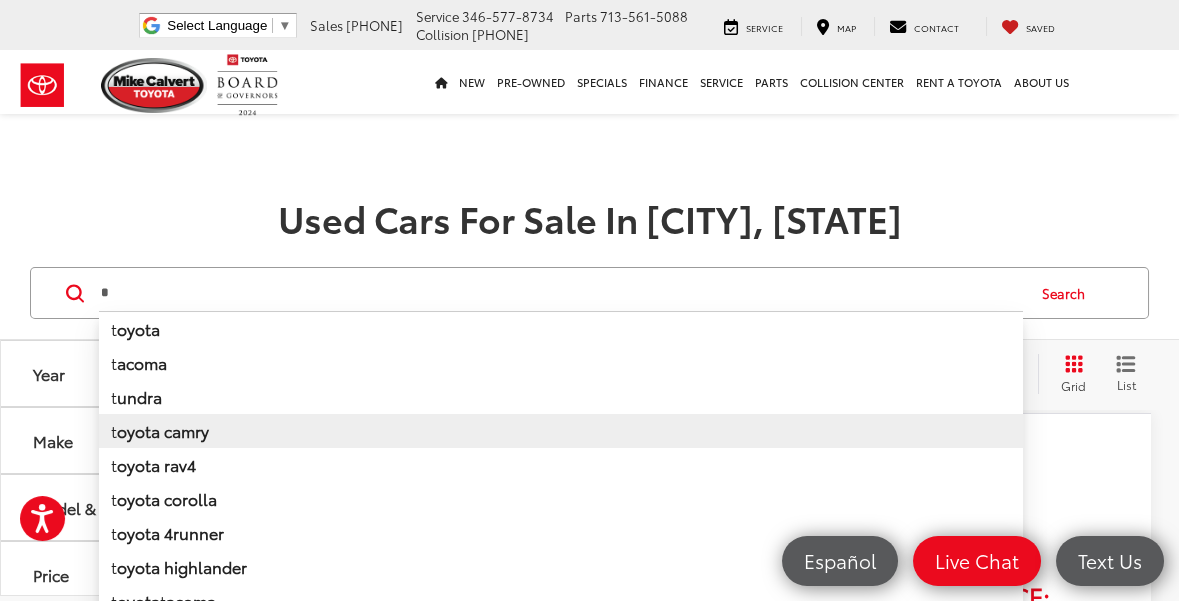 click on "oyota camry" at bounding box center (163, 430) 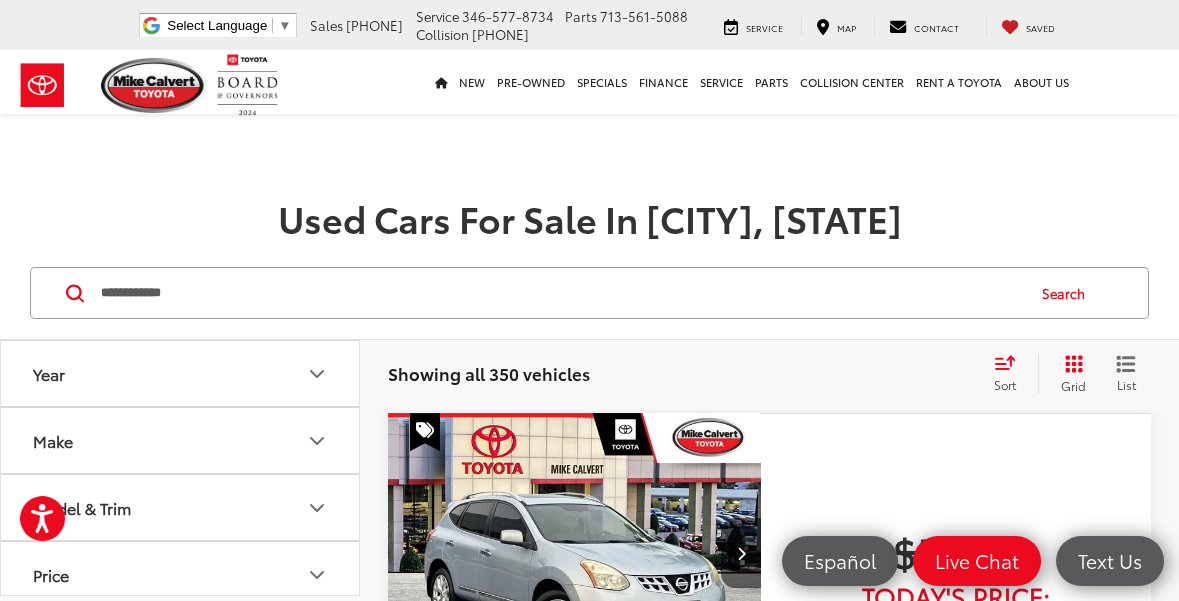 click on "Search" at bounding box center [1068, 293] 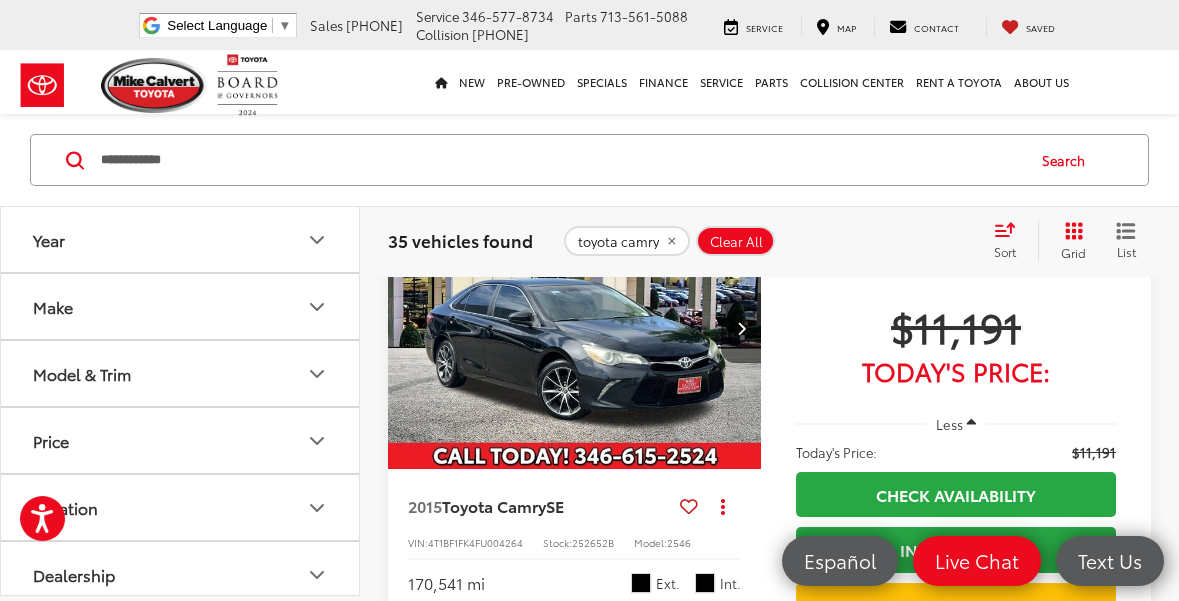 scroll, scrollTop: 226, scrollLeft: 0, axis: vertical 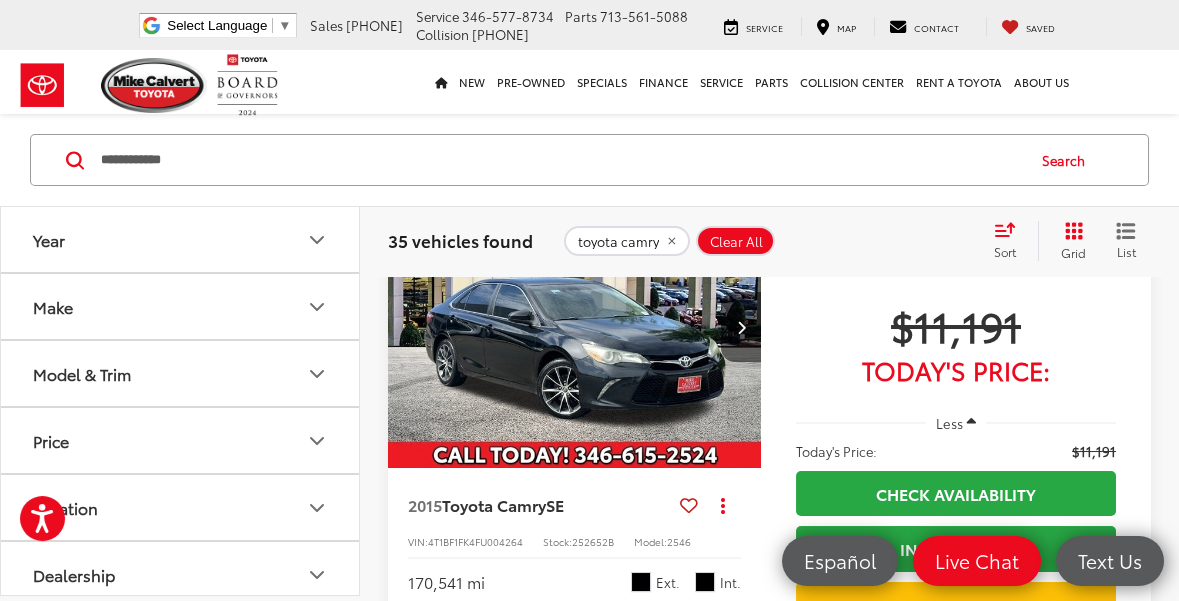 click on "List" at bounding box center (1126, 251) 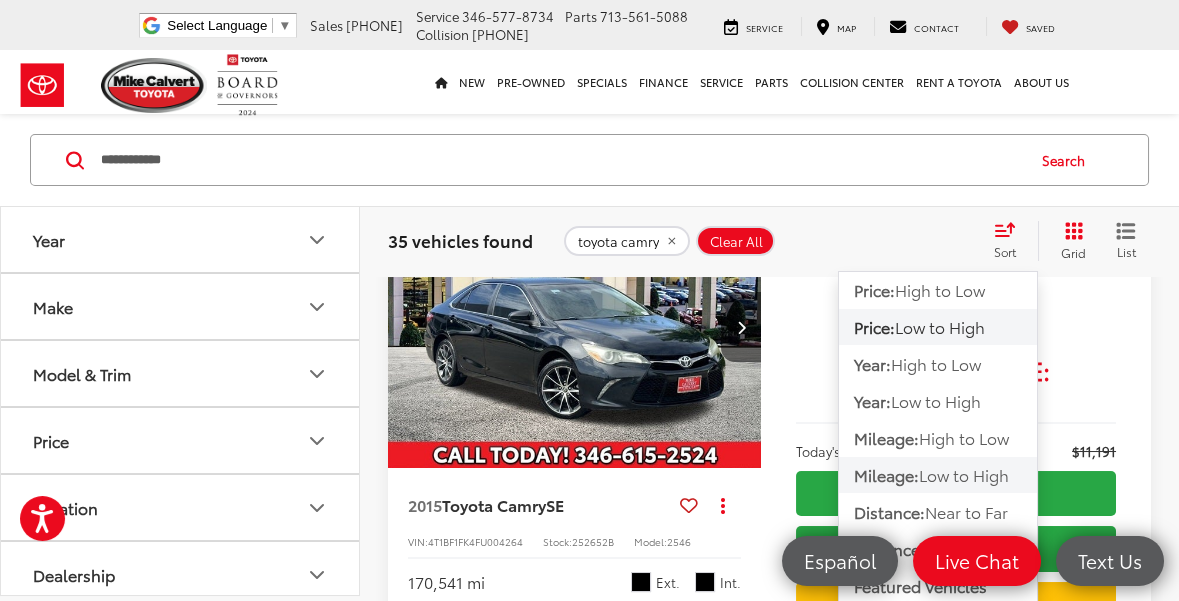 click on "Low to High" at bounding box center (964, 474) 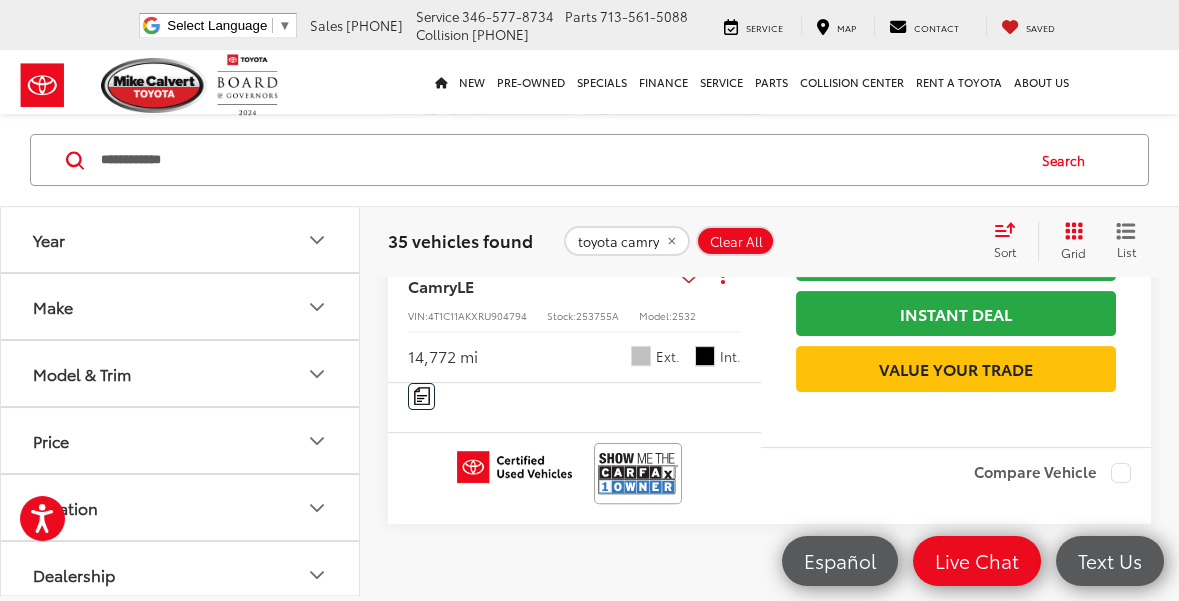 scroll, scrollTop: 2314, scrollLeft: 0, axis: vertical 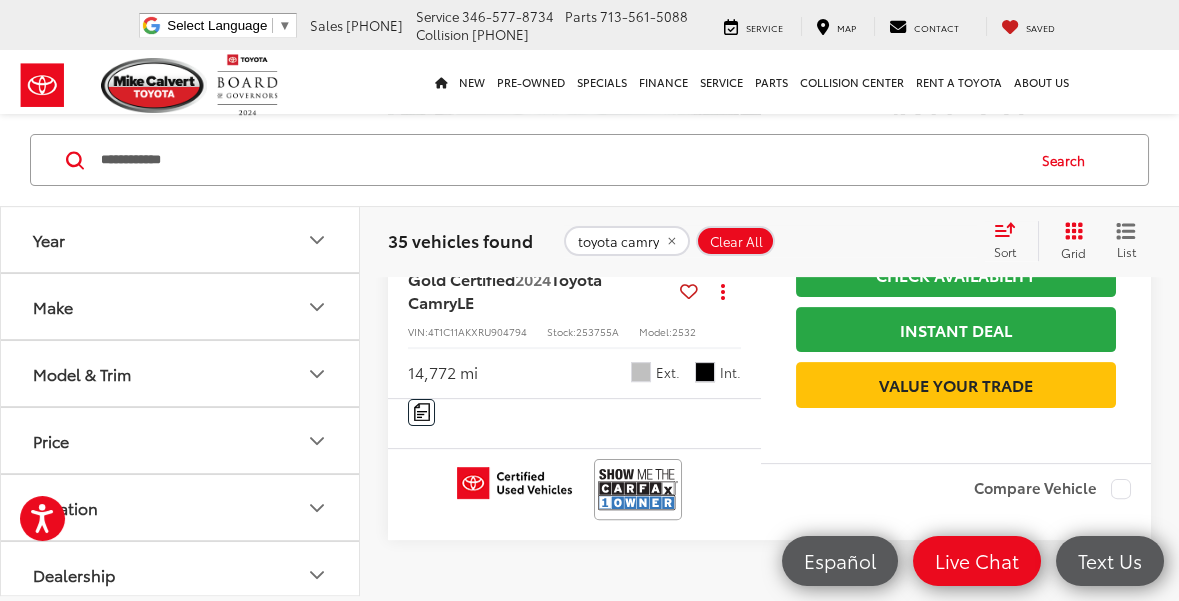 click on "toyota camry" at bounding box center [618, 241] 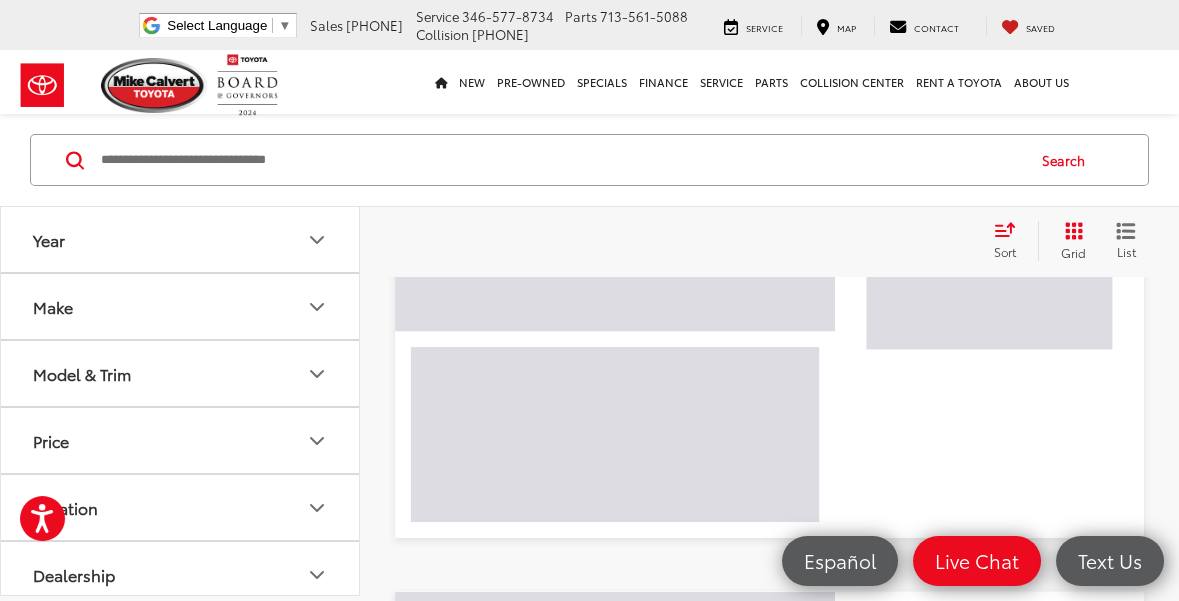 click at bounding box center (561, 160) 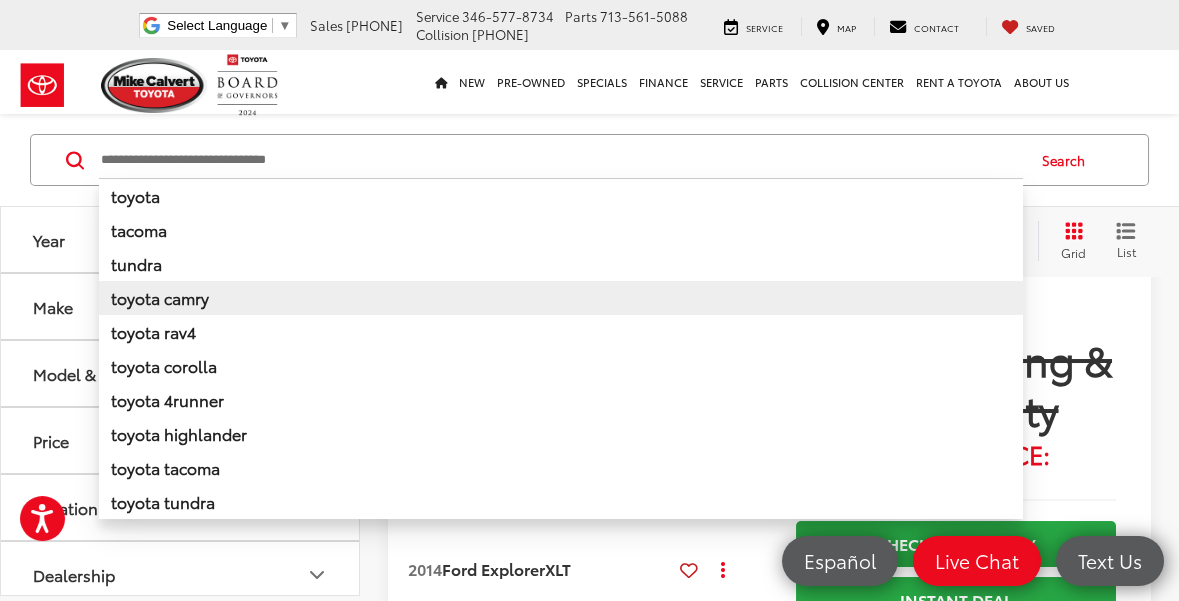 scroll, scrollTop: 194, scrollLeft: 0, axis: vertical 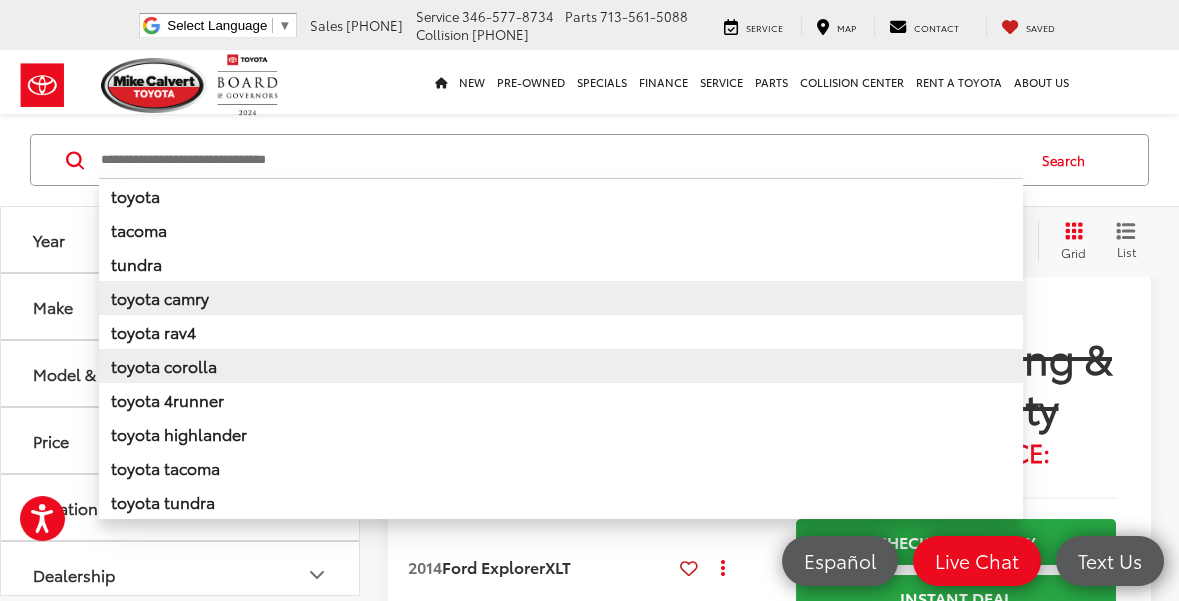 click on "toyota corolla" at bounding box center (561, 366) 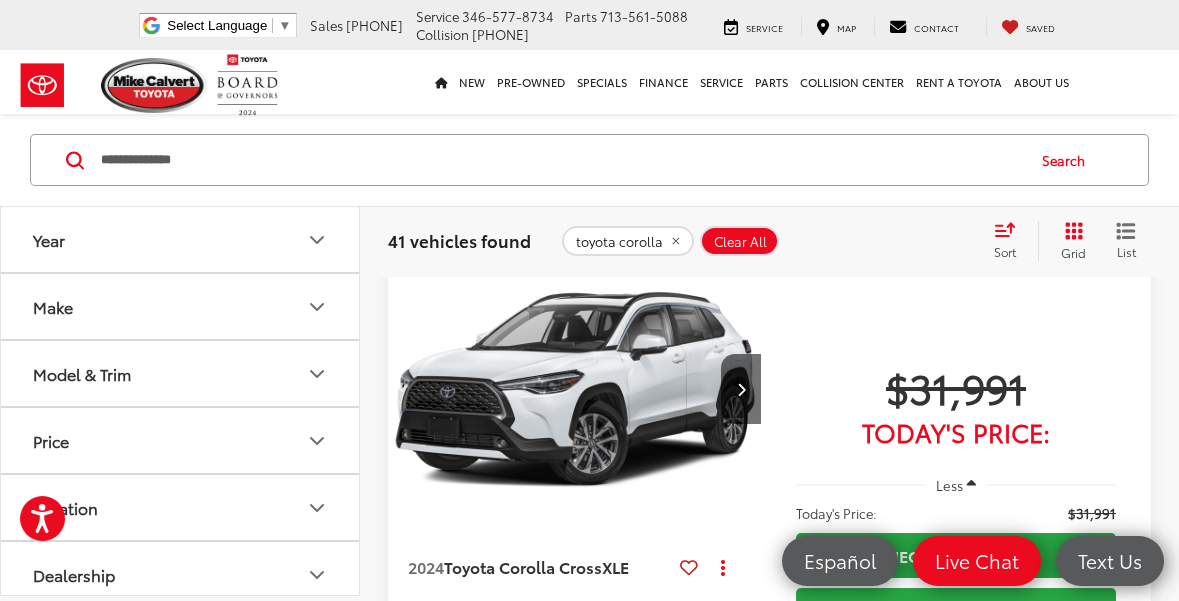 scroll, scrollTop: 165, scrollLeft: 0, axis: vertical 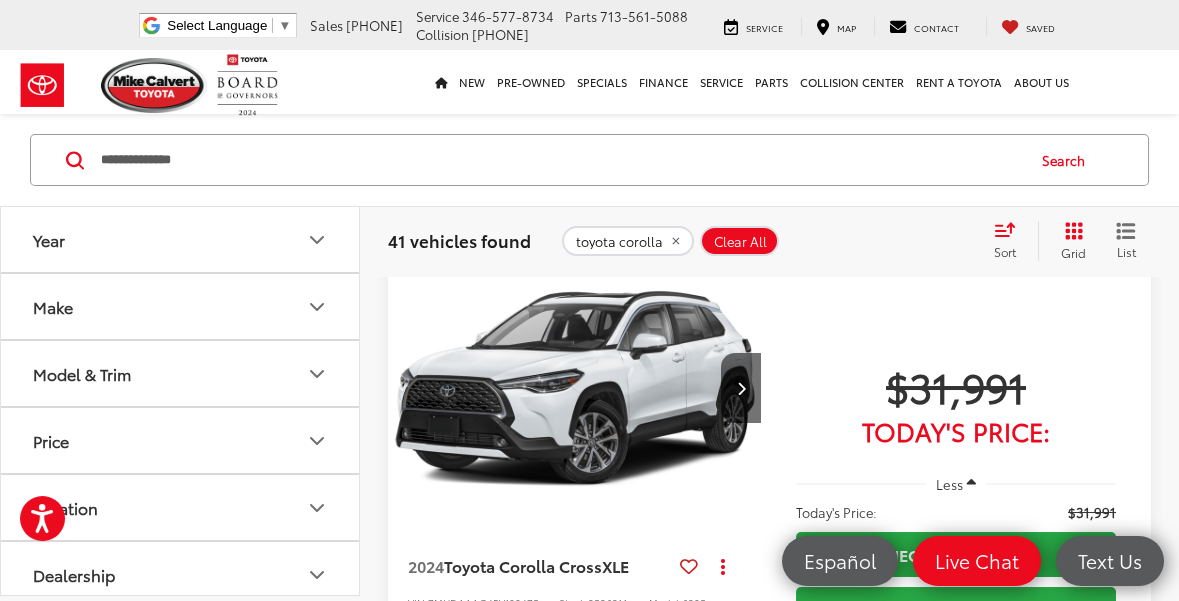 click at bounding box center (575, 389) 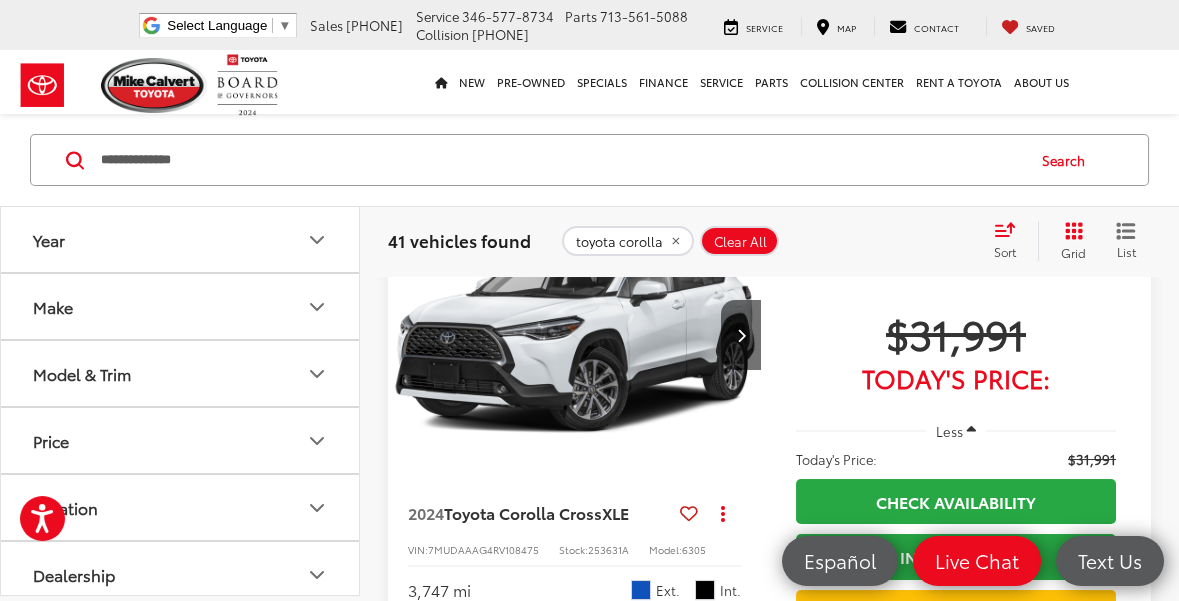 scroll, scrollTop: 229, scrollLeft: 0, axis: vertical 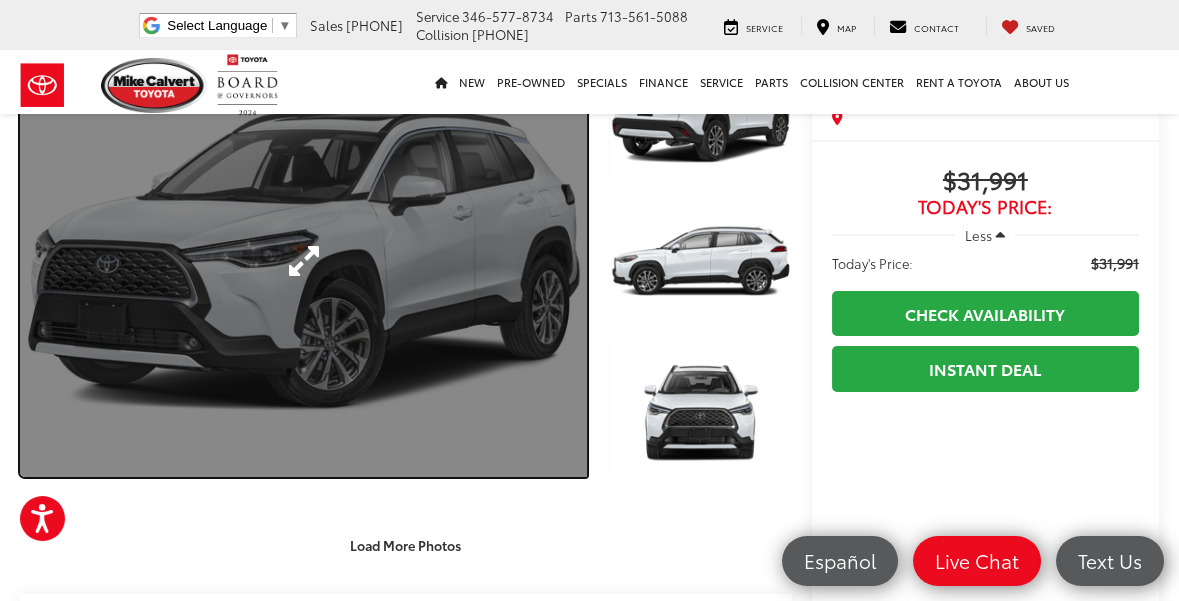 click at bounding box center [303, 261] 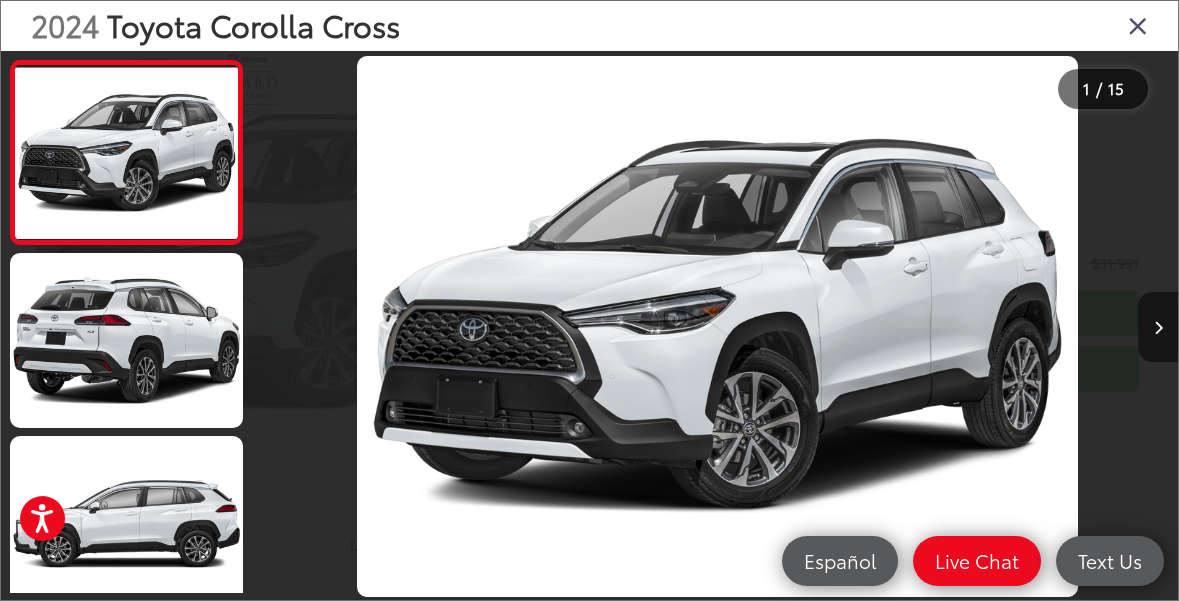 click at bounding box center (1158, 327) 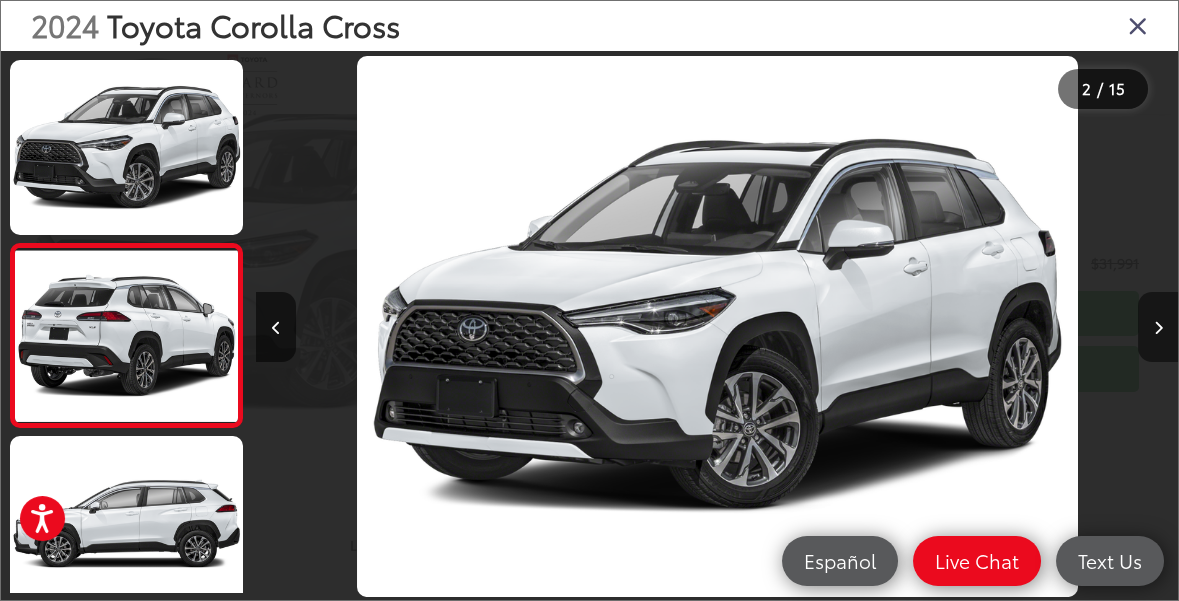 scroll, scrollTop: 0, scrollLeft: 26, axis: horizontal 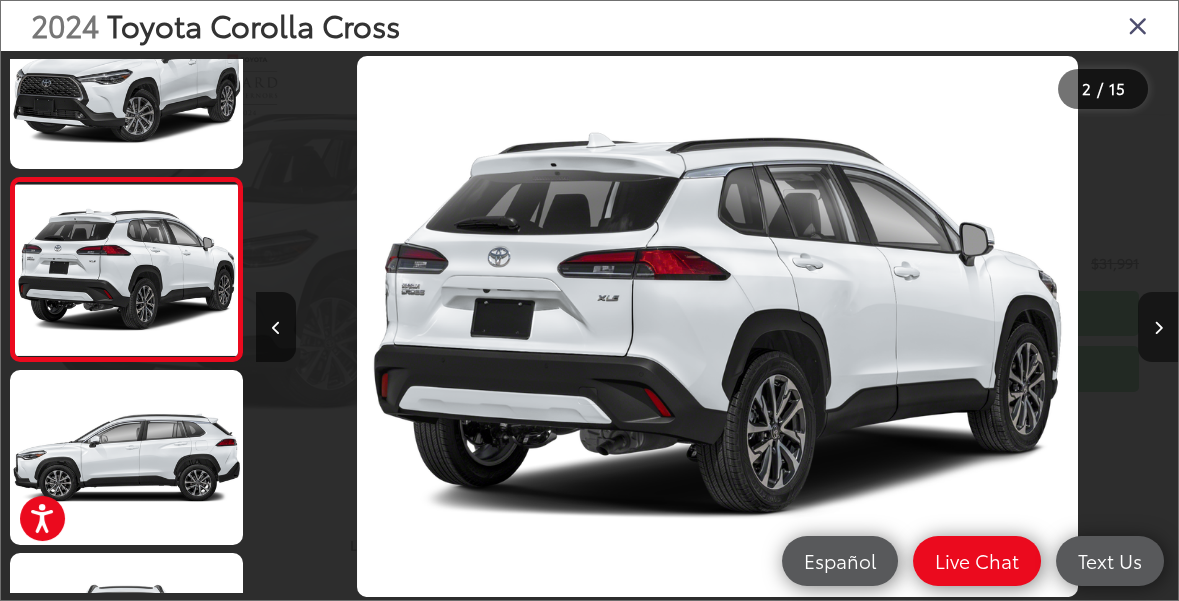 click at bounding box center (1158, 327) 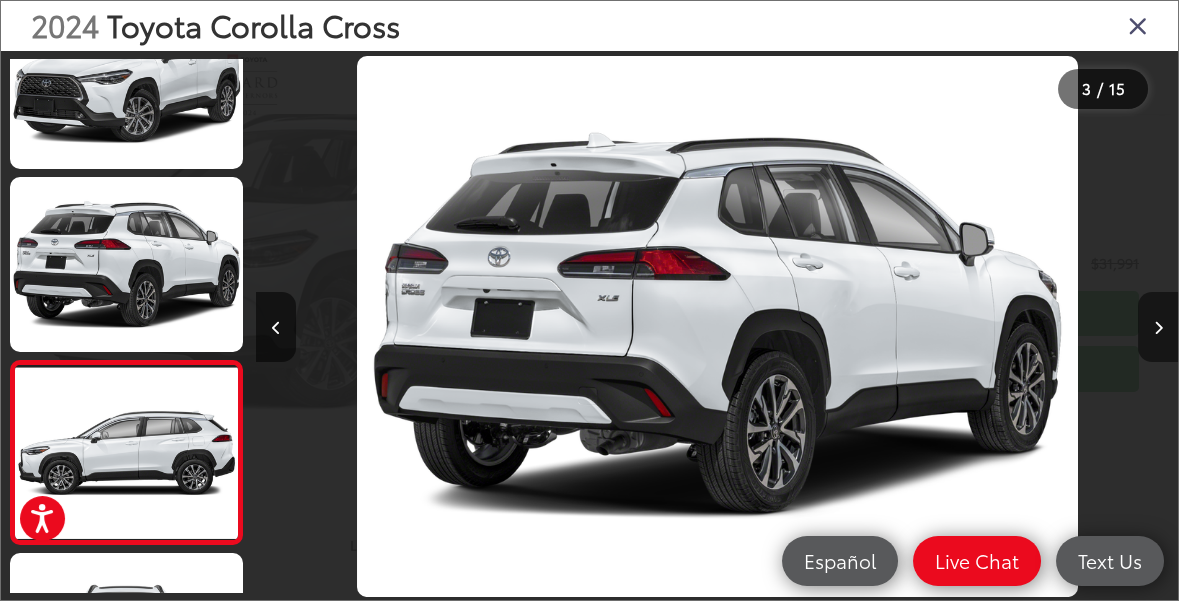 scroll, scrollTop: 0, scrollLeft: 947, axis: horizontal 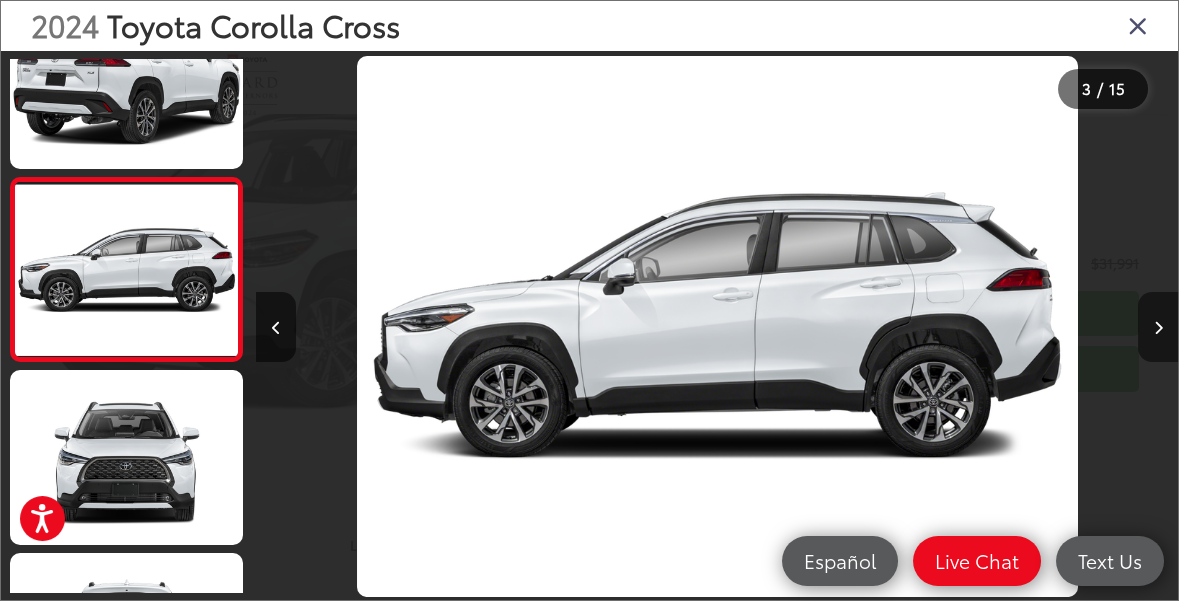 click at bounding box center (1158, 327) 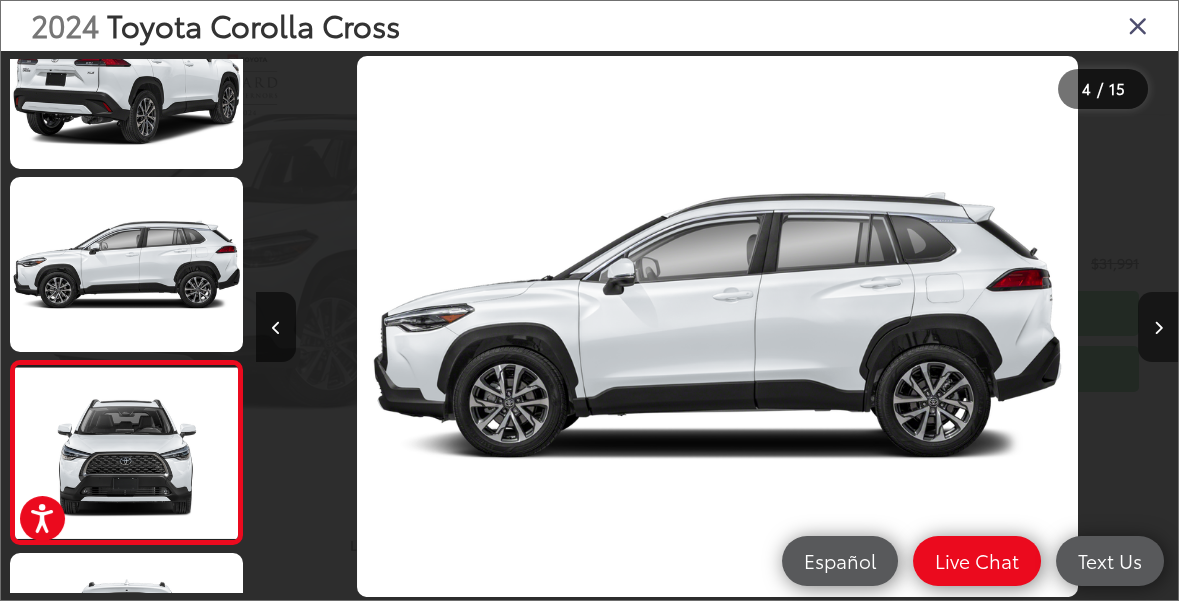 scroll, scrollTop: 0, scrollLeft: 1952, axis: horizontal 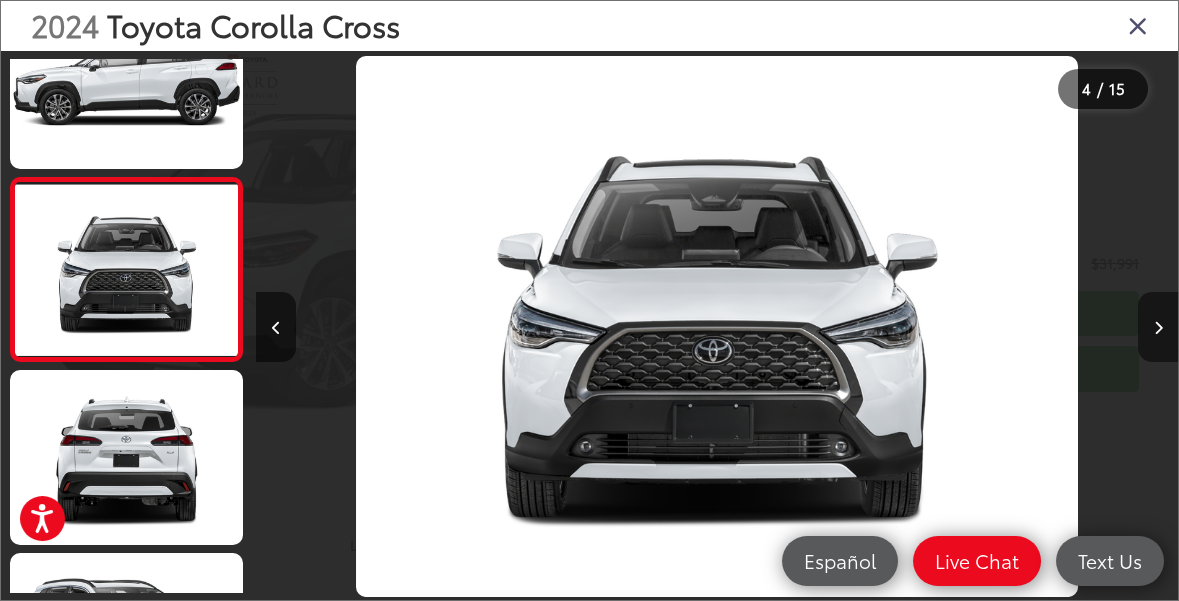 click at bounding box center (1158, 327) 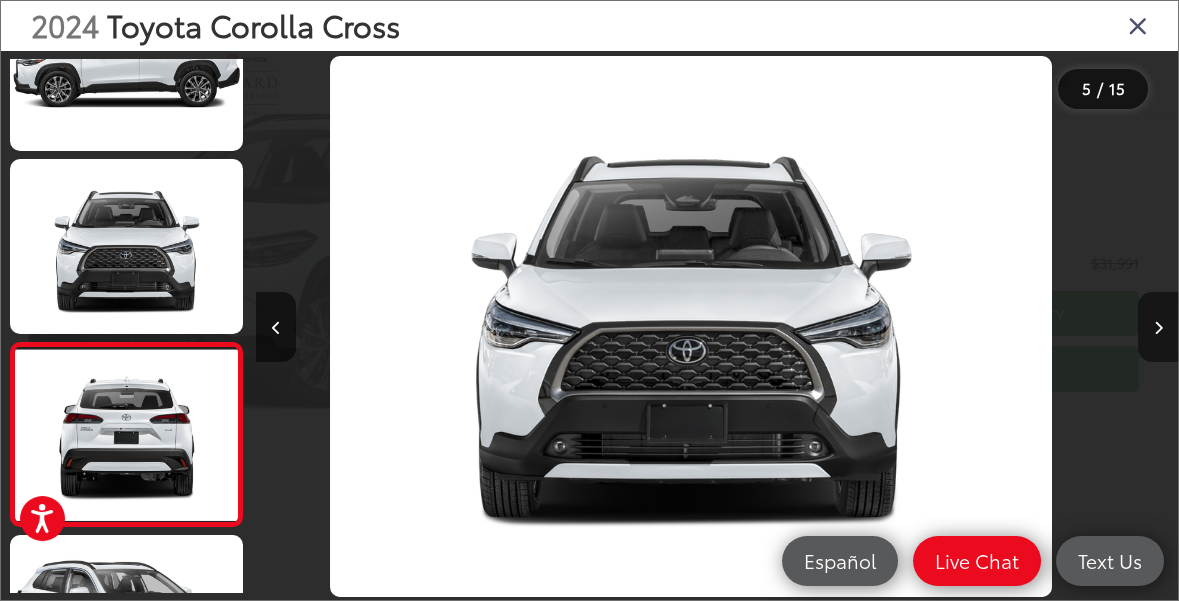 scroll, scrollTop: 510, scrollLeft: 0, axis: vertical 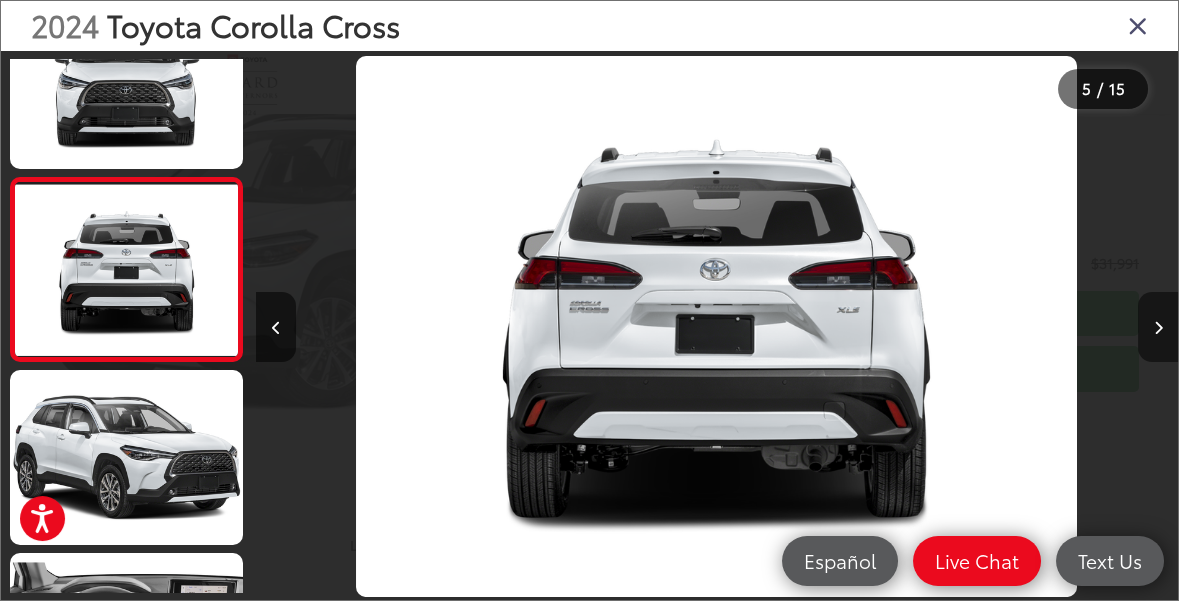 click at bounding box center (1158, 327) 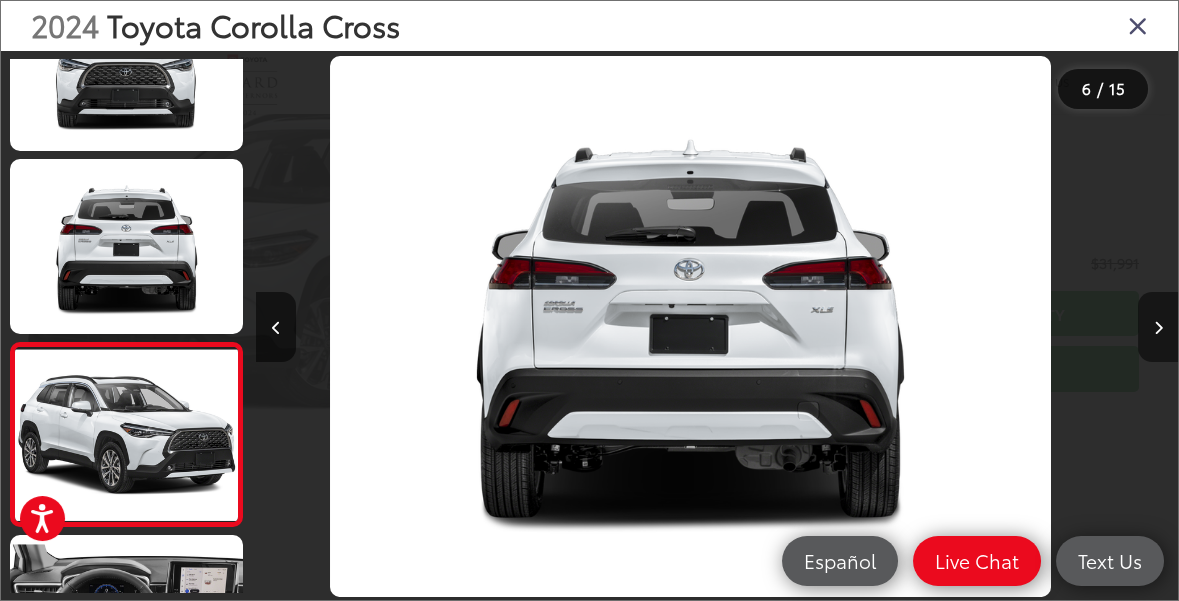 scroll, scrollTop: 693, scrollLeft: 0, axis: vertical 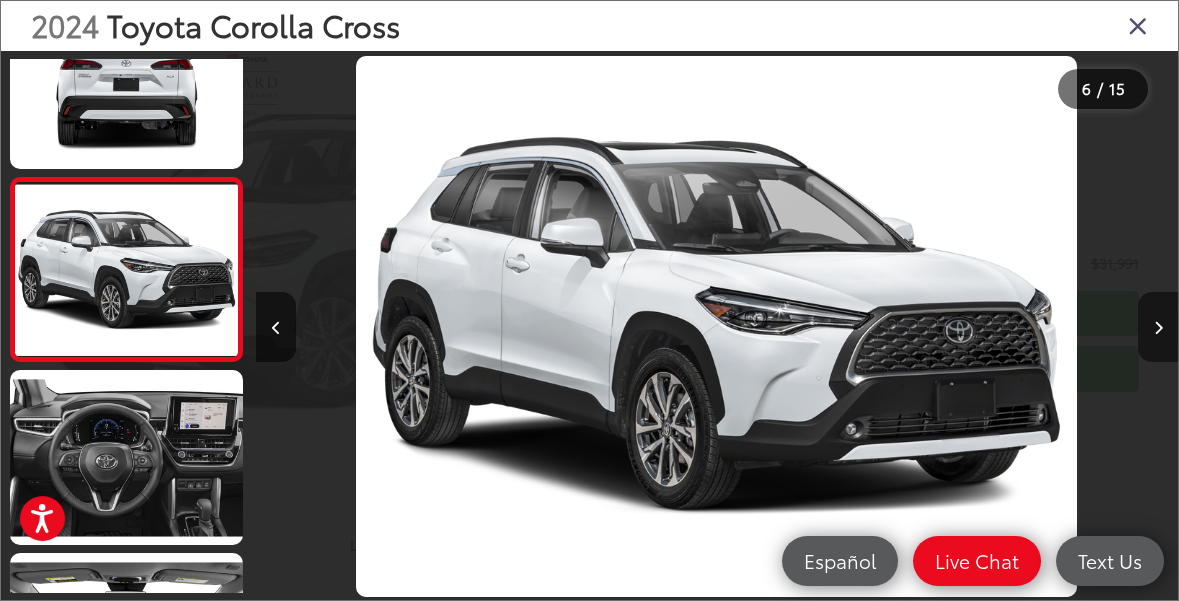 click at bounding box center [1158, 327] 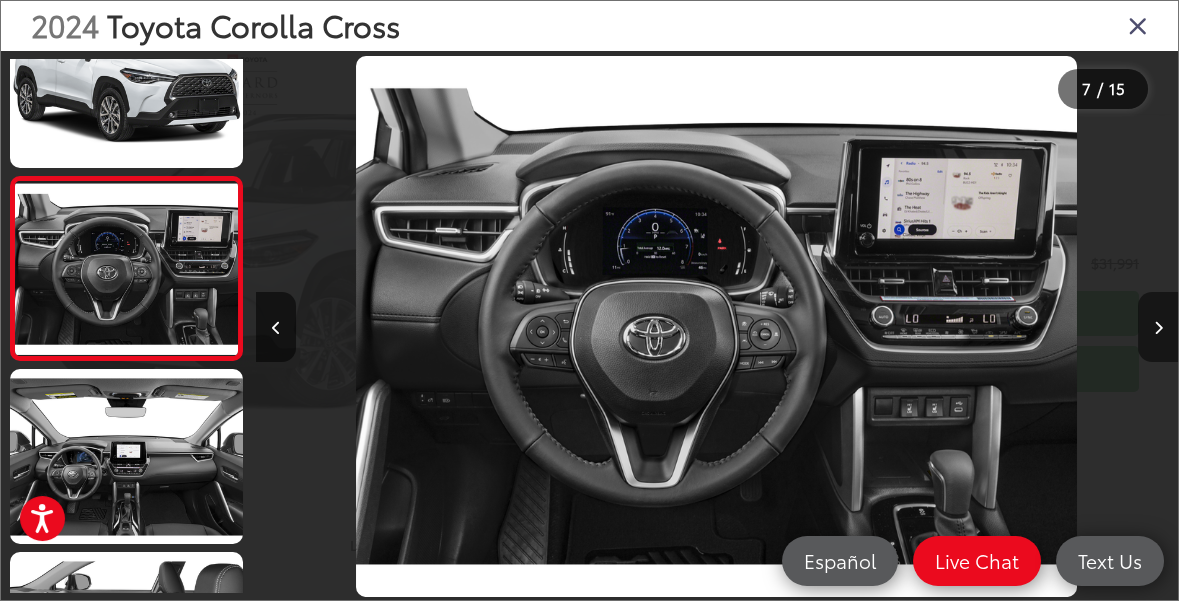 click at bounding box center (1158, 327) 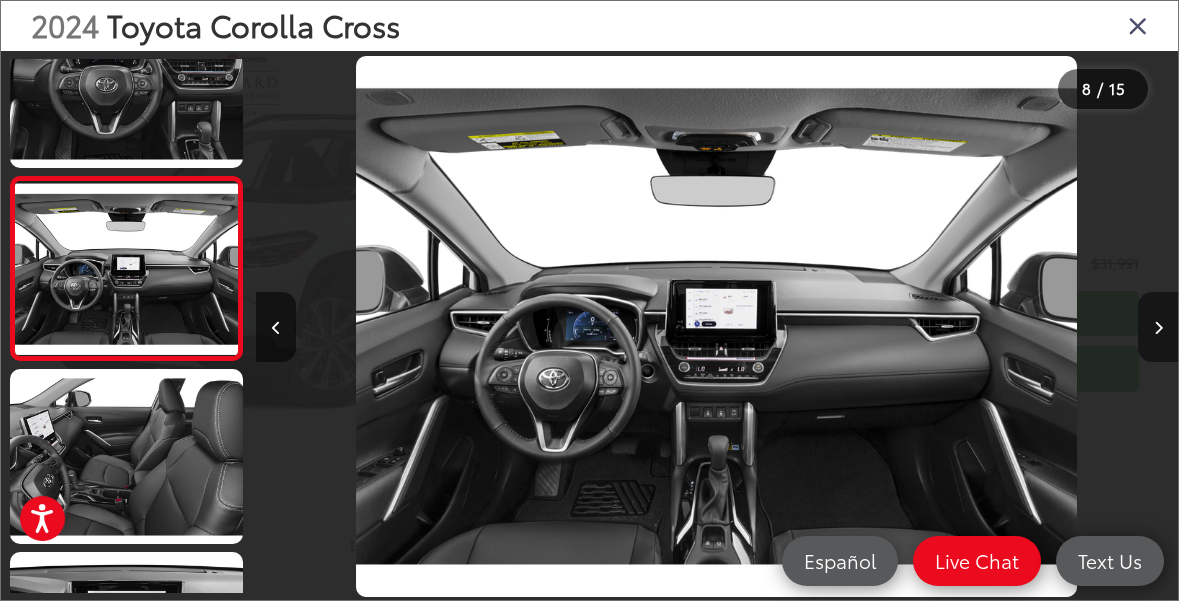 click at bounding box center (1158, 327) 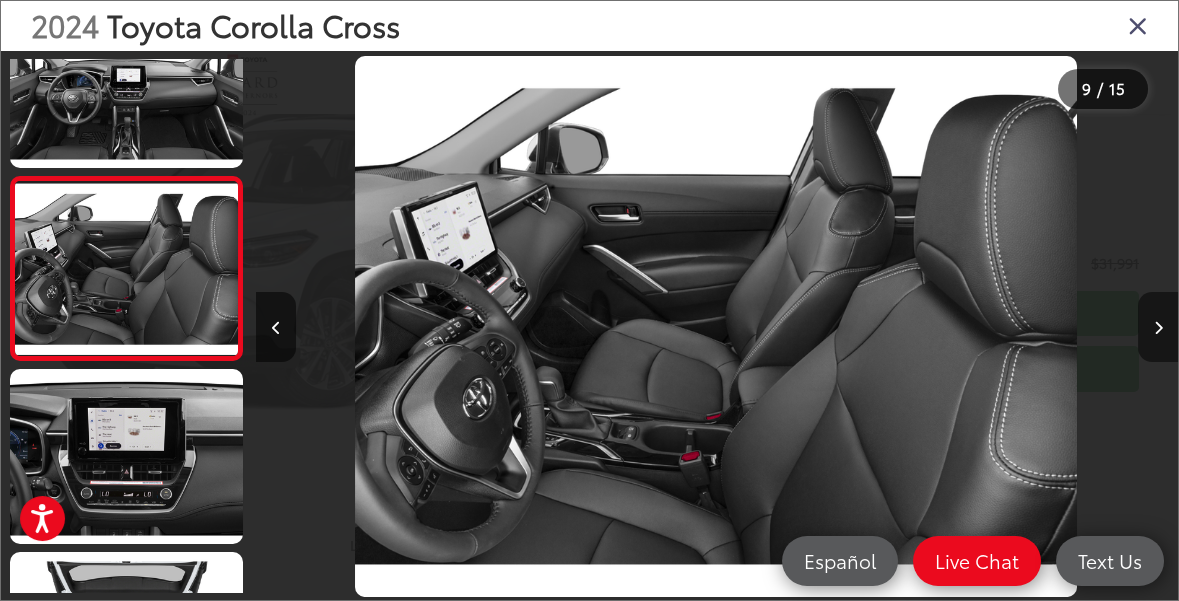 click at bounding box center (1158, 327) 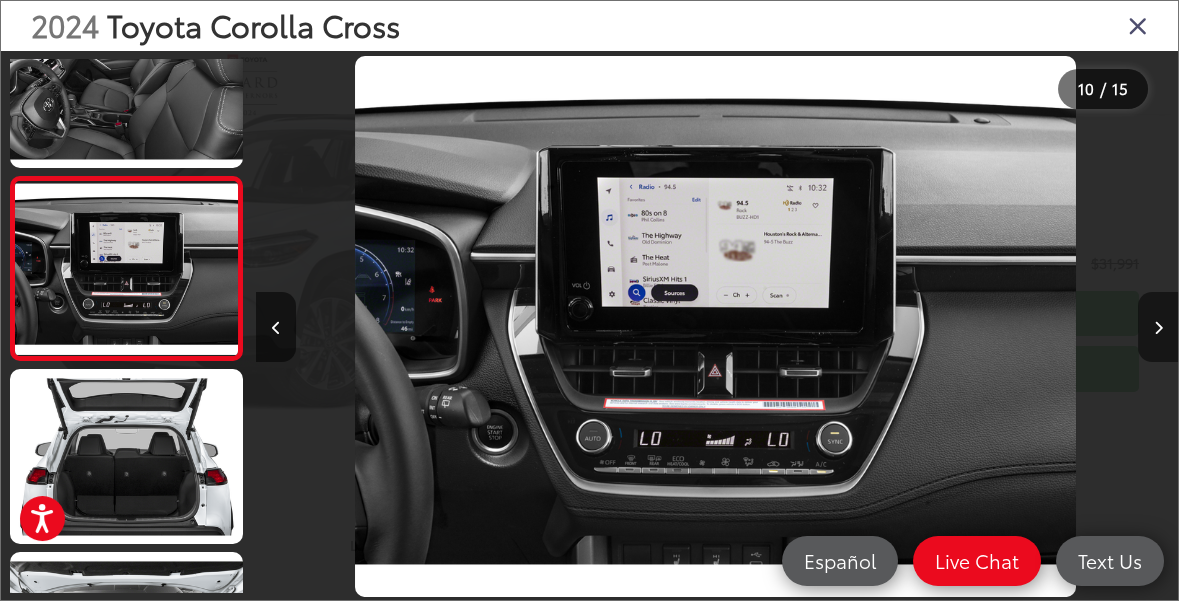 click at bounding box center [1158, 327] 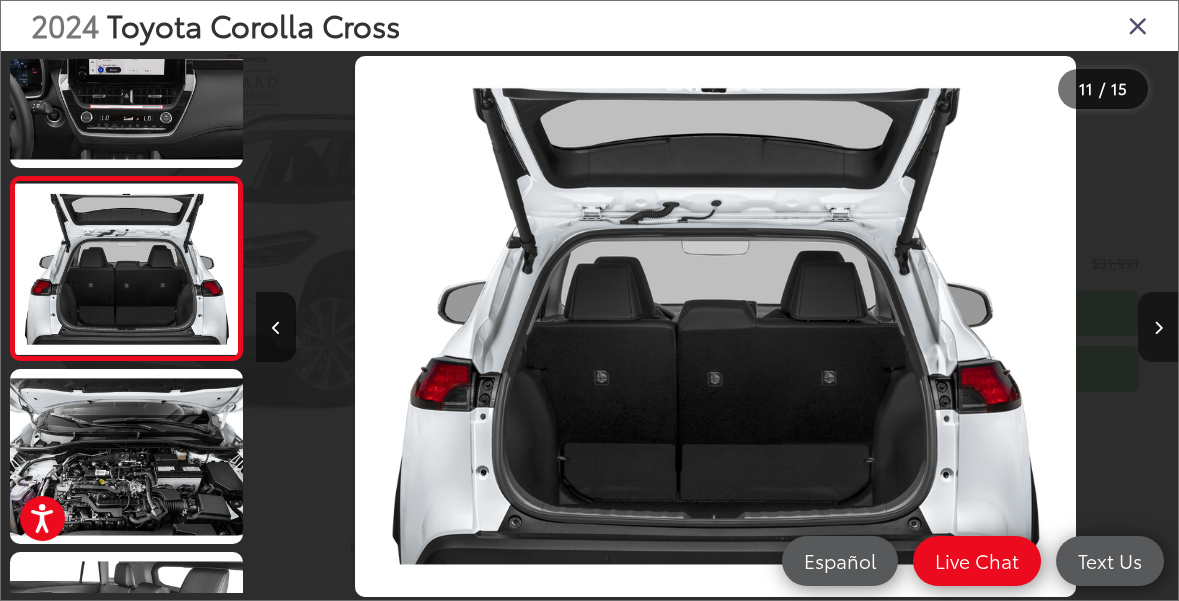 click at bounding box center (1158, 327) 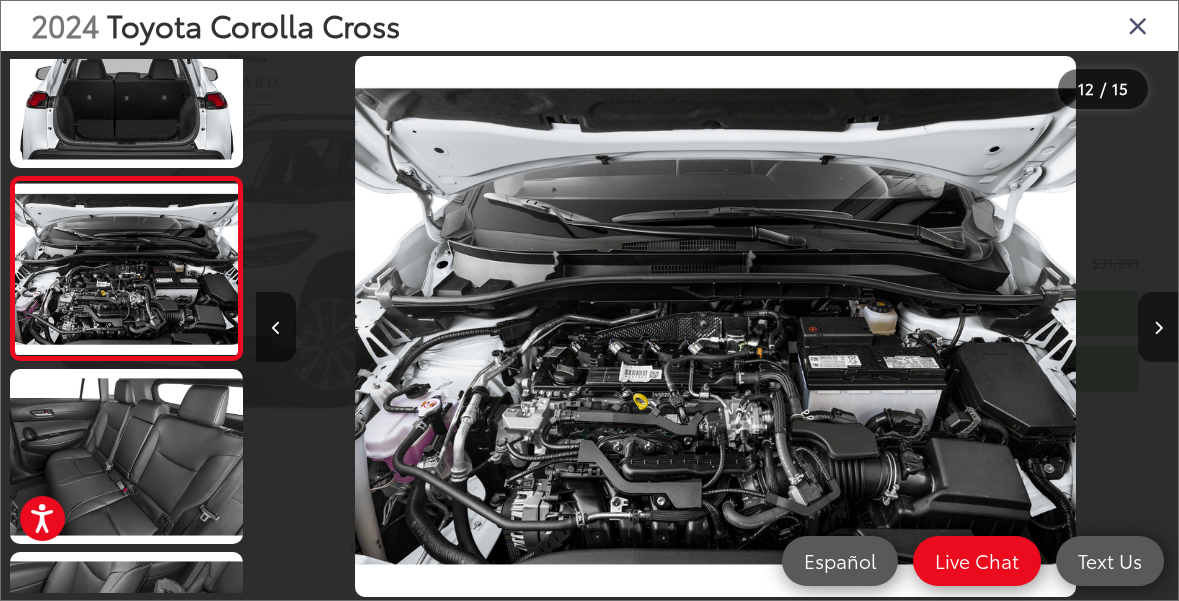 click at bounding box center [1158, 327] 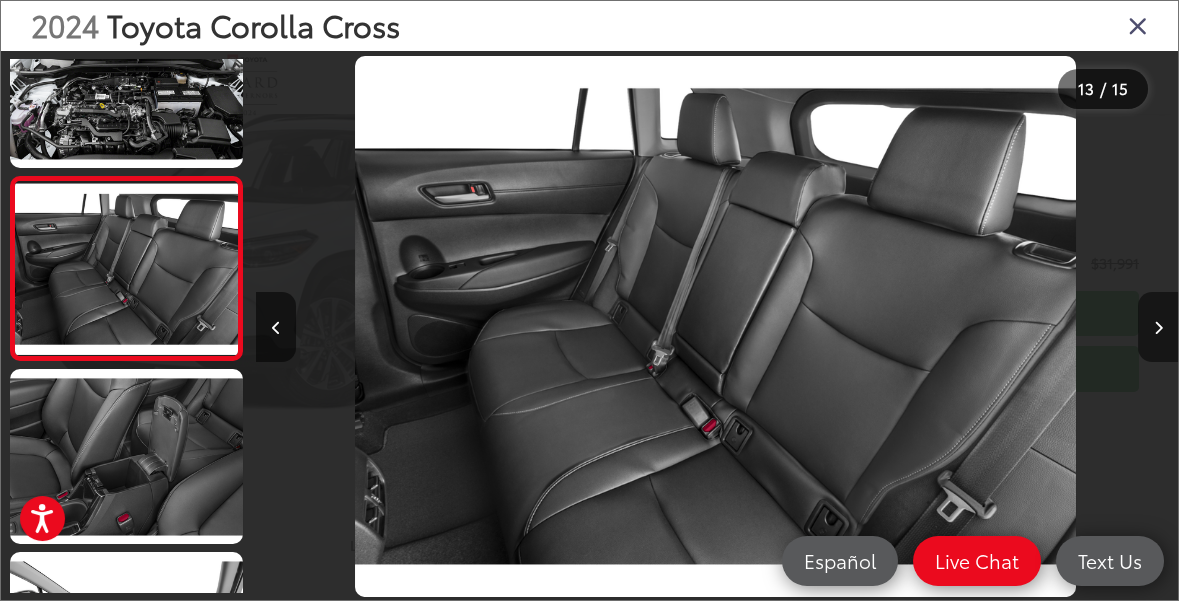 click at bounding box center (1158, 327) 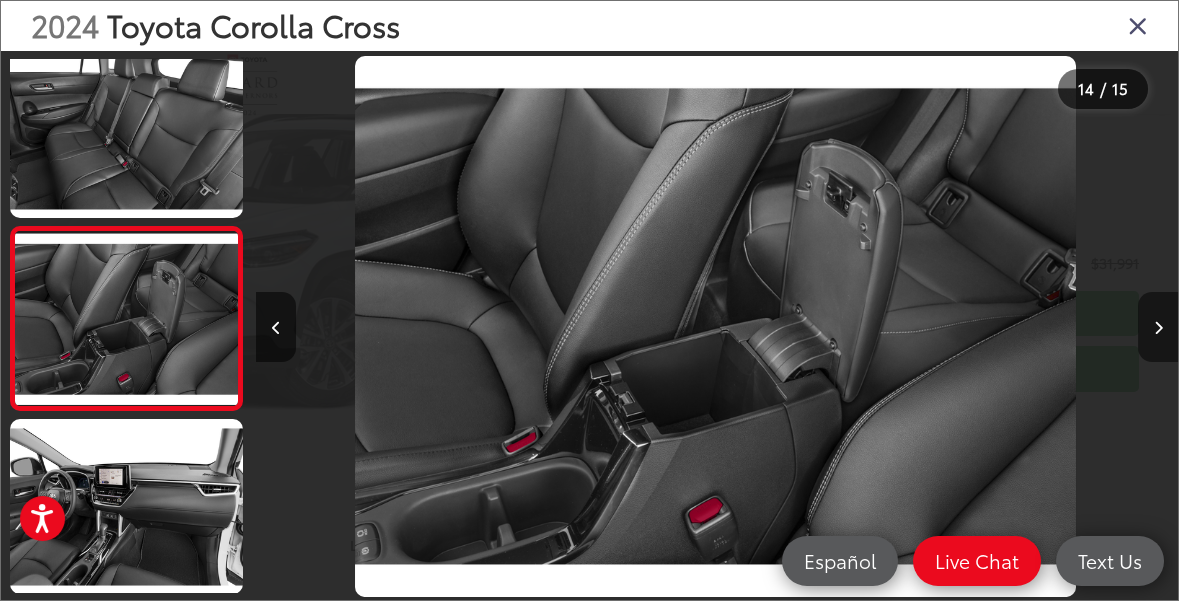 click at bounding box center (1158, 327) 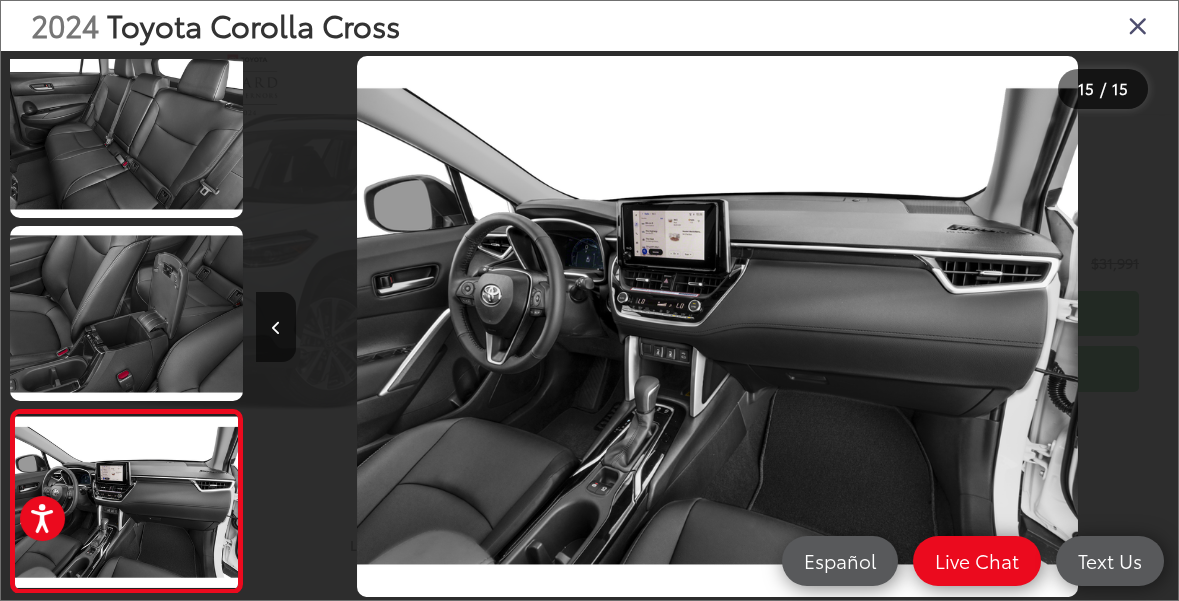 click at bounding box center (1138, 25) 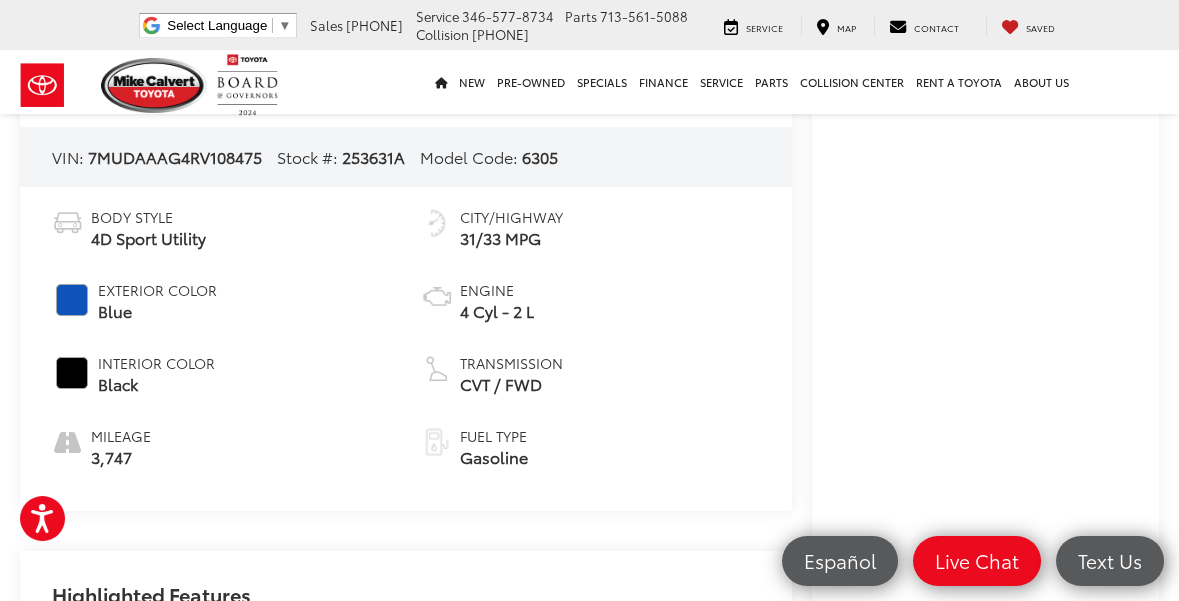 scroll, scrollTop: 0, scrollLeft: 0, axis: both 